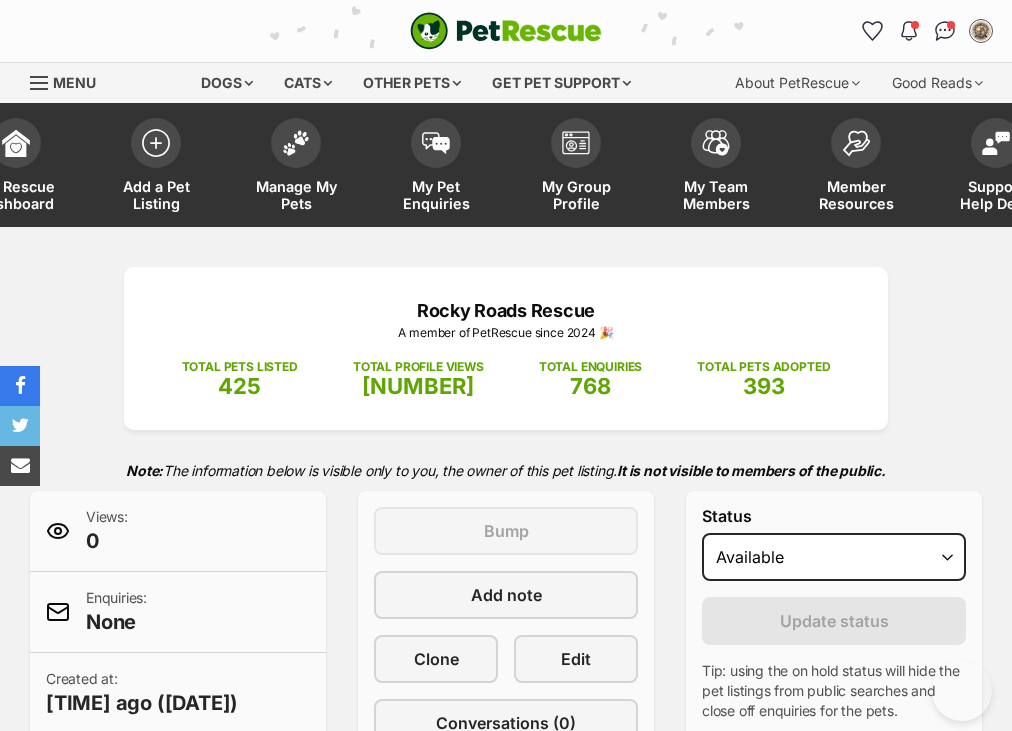 scroll, scrollTop: 0, scrollLeft: 0, axis: both 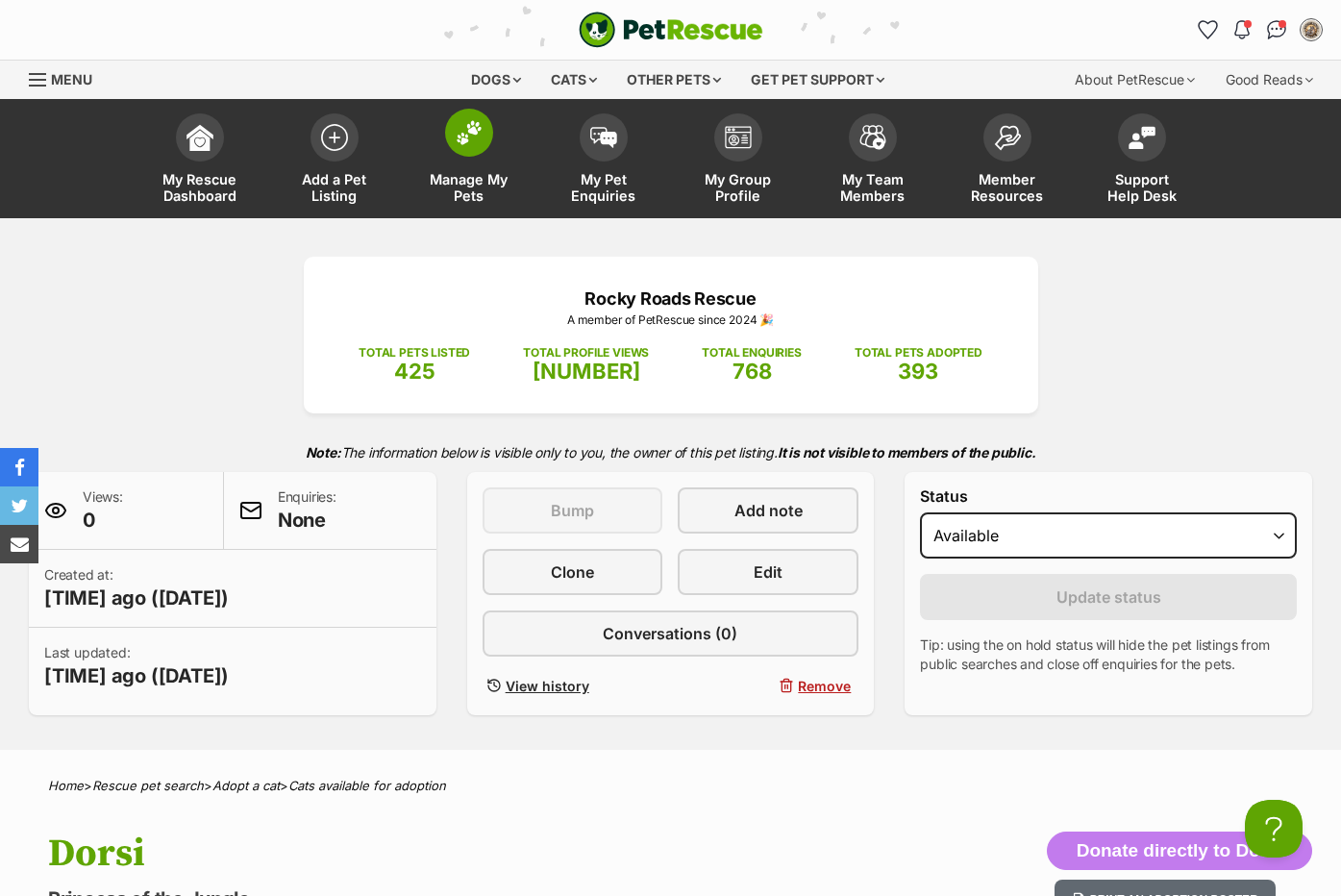 click at bounding box center [469, 133] 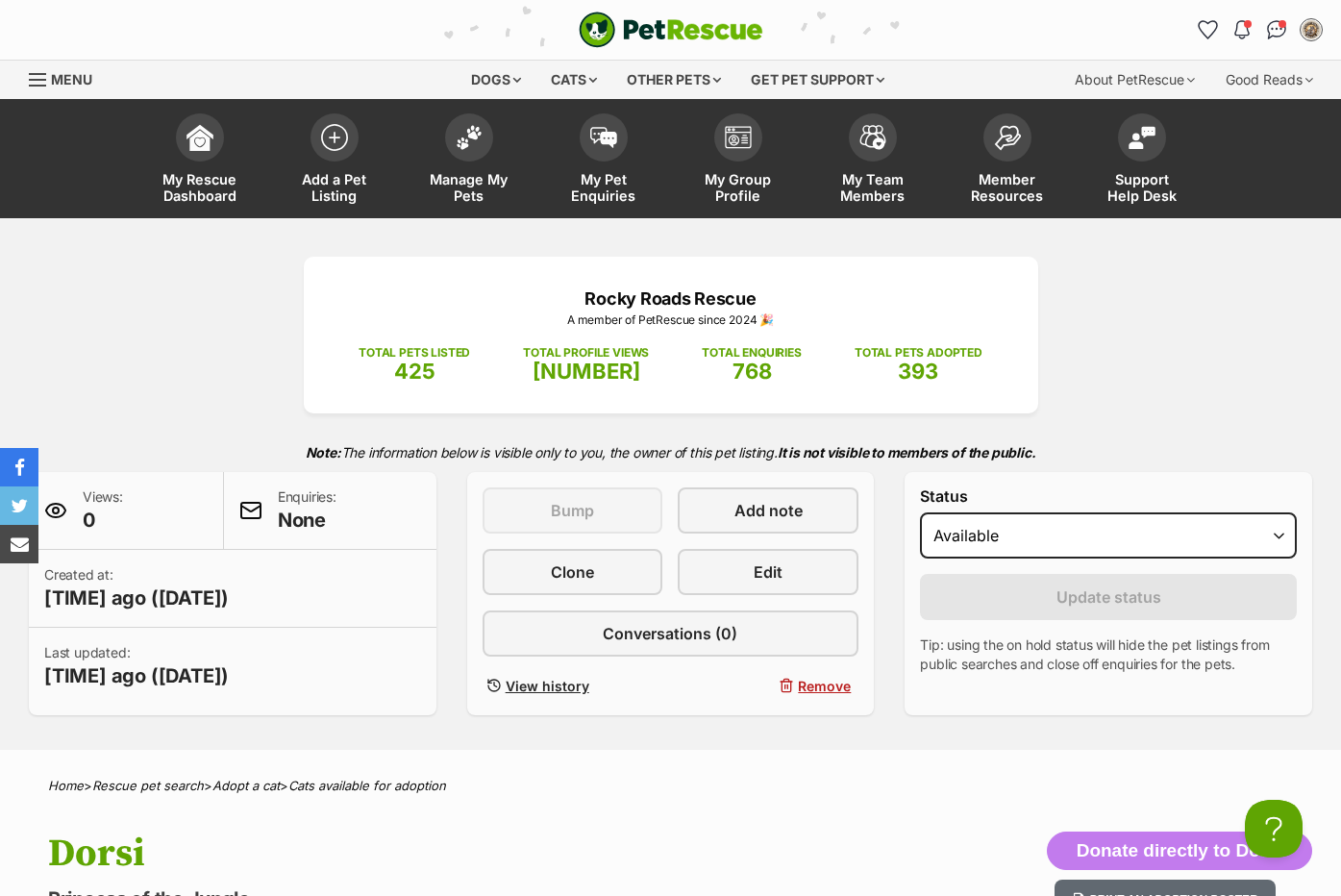 scroll, scrollTop: 123, scrollLeft: 0, axis: vertical 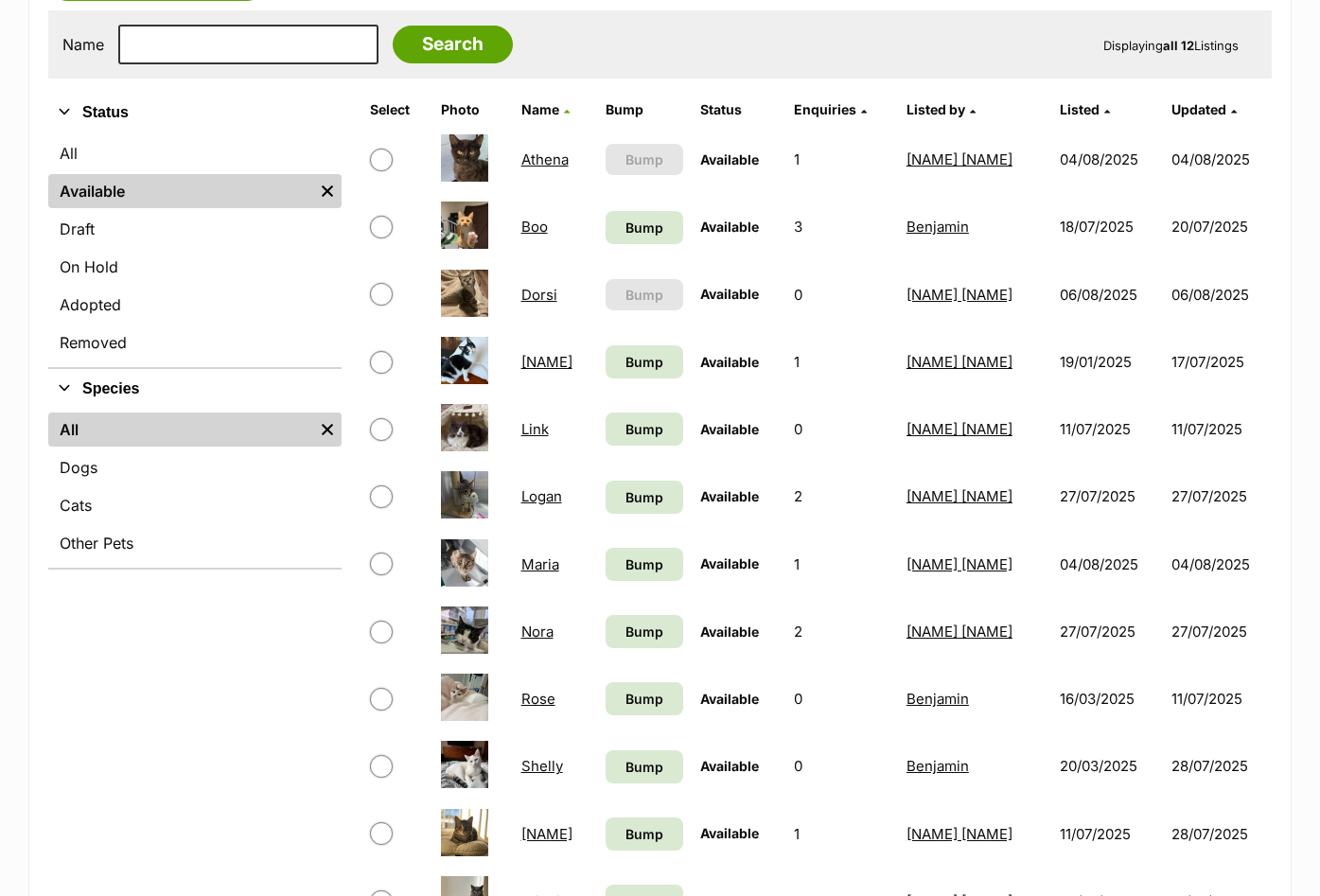 click on "Status" at bounding box center [195, 113] 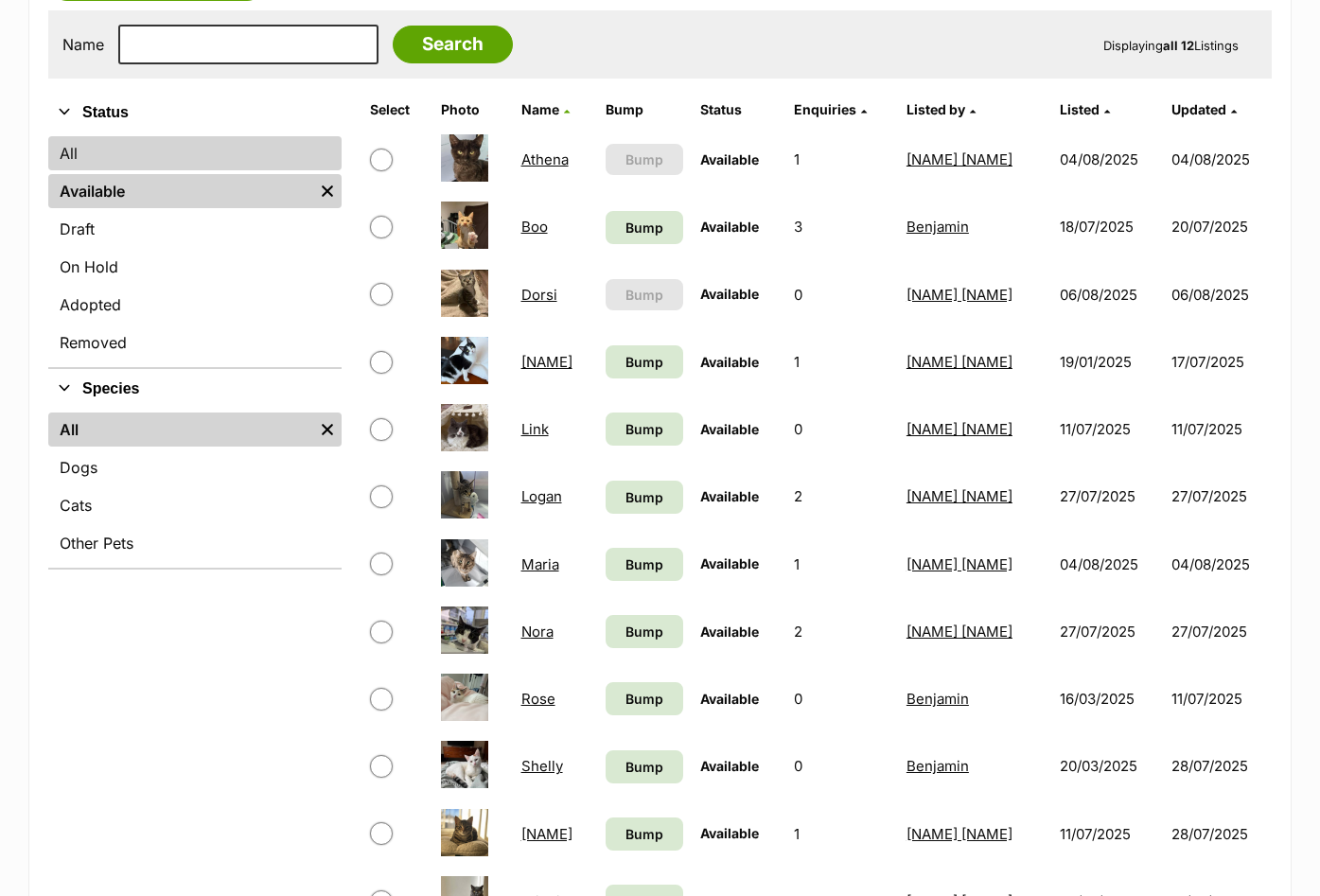 click on "All" at bounding box center (195, 153) 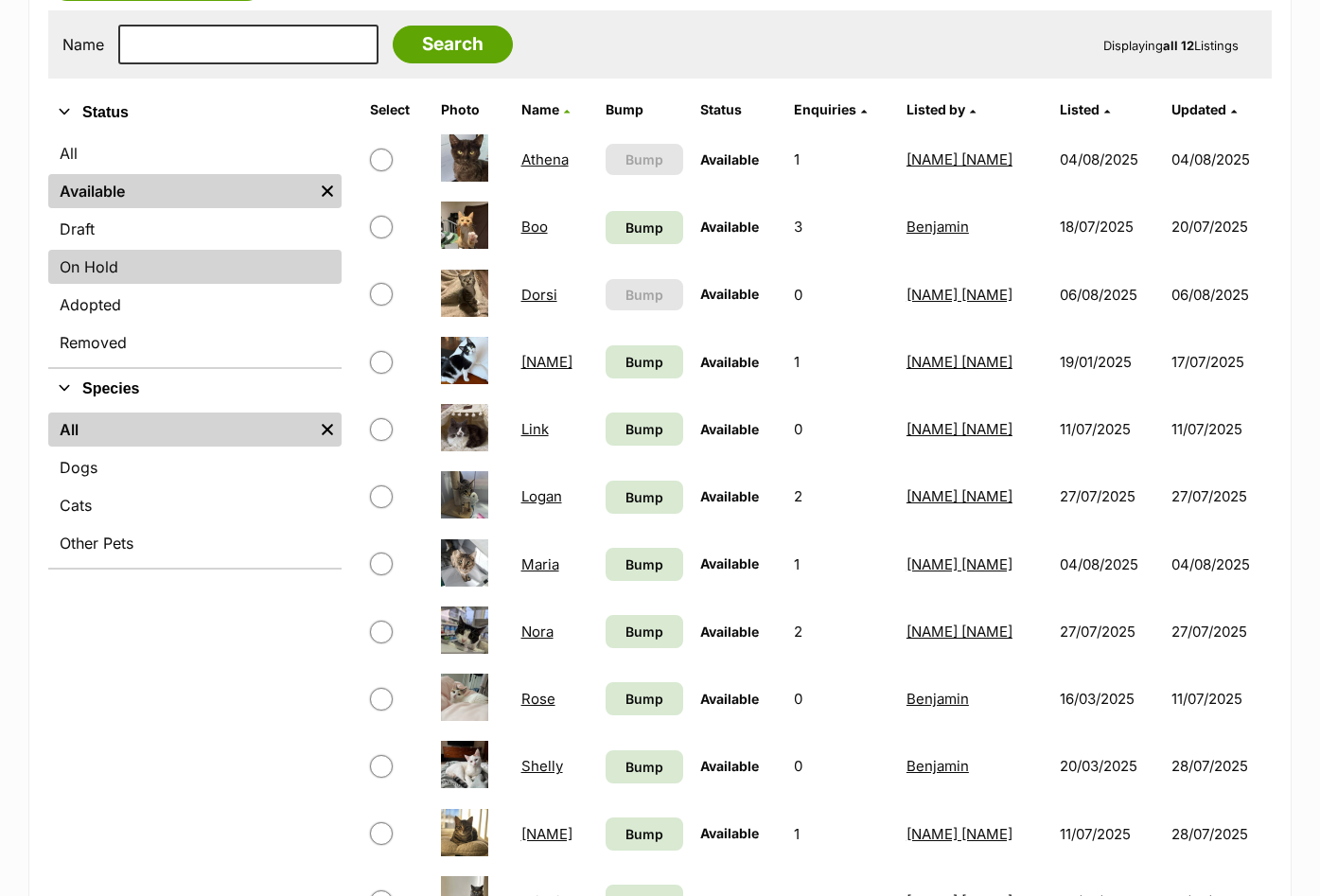 click on "On Hold" at bounding box center (195, 267) 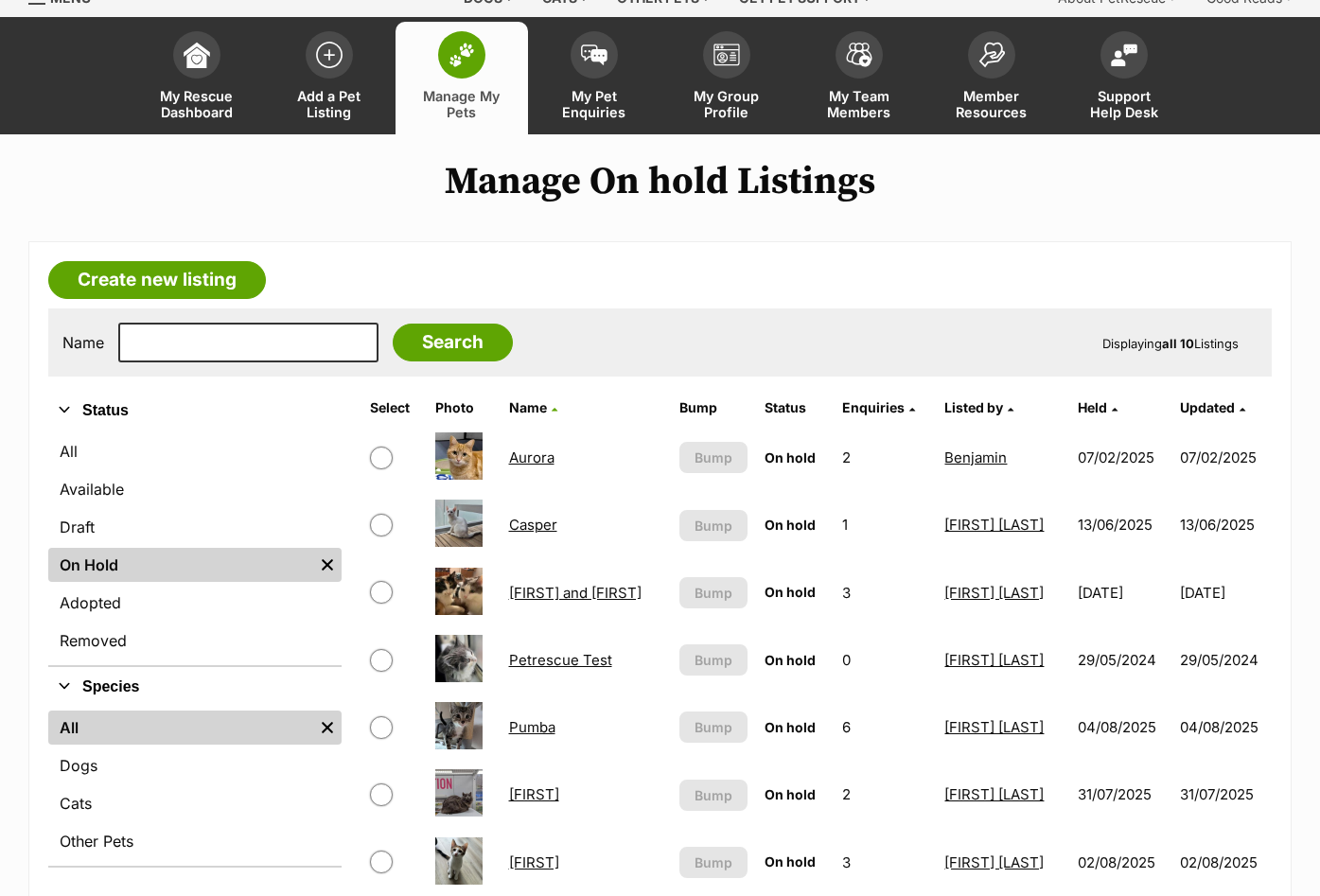 scroll, scrollTop: 0, scrollLeft: 0, axis: both 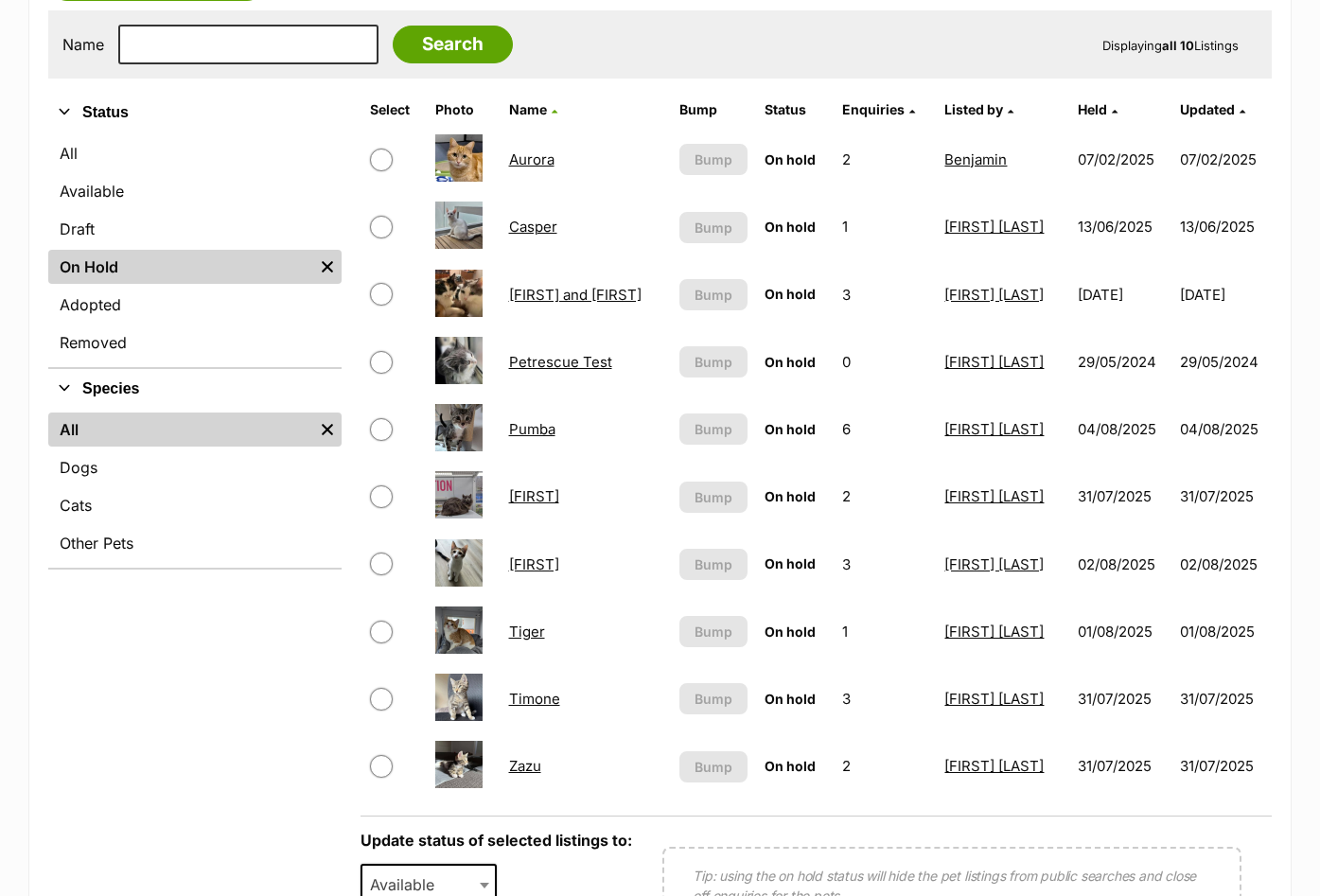 click at bounding box center (381, 497) 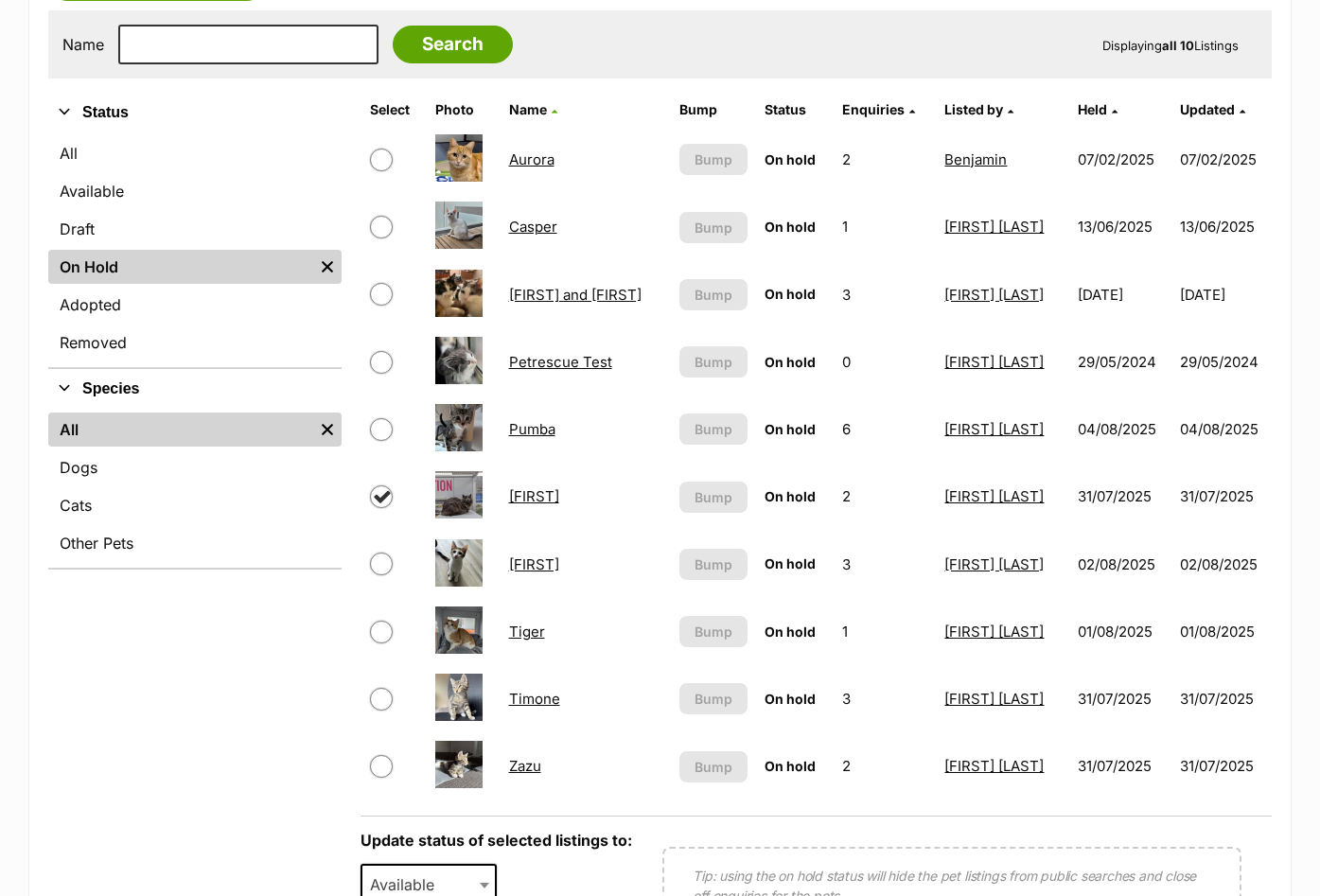 checkbox on "true" 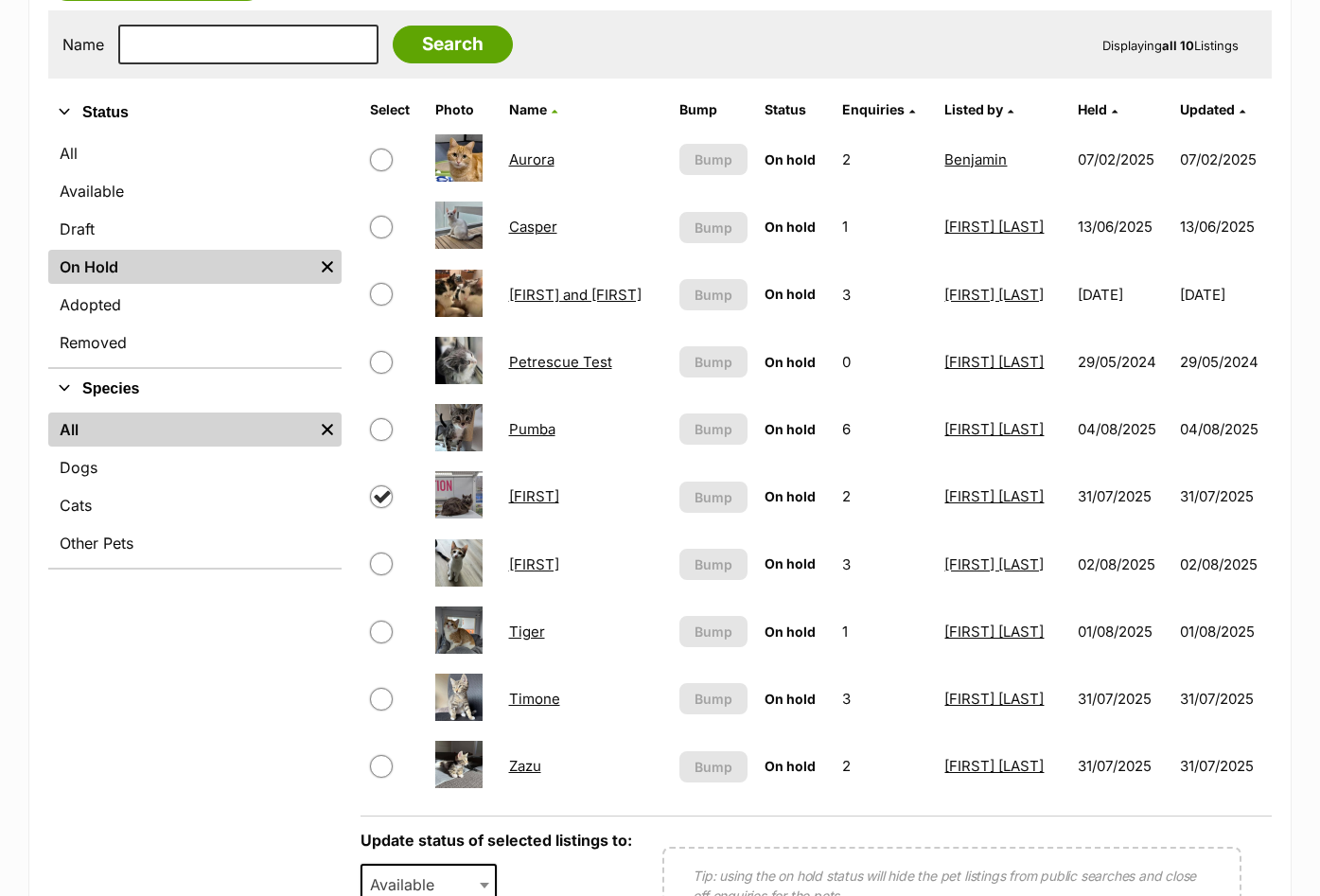 click at bounding box center (381, 564) 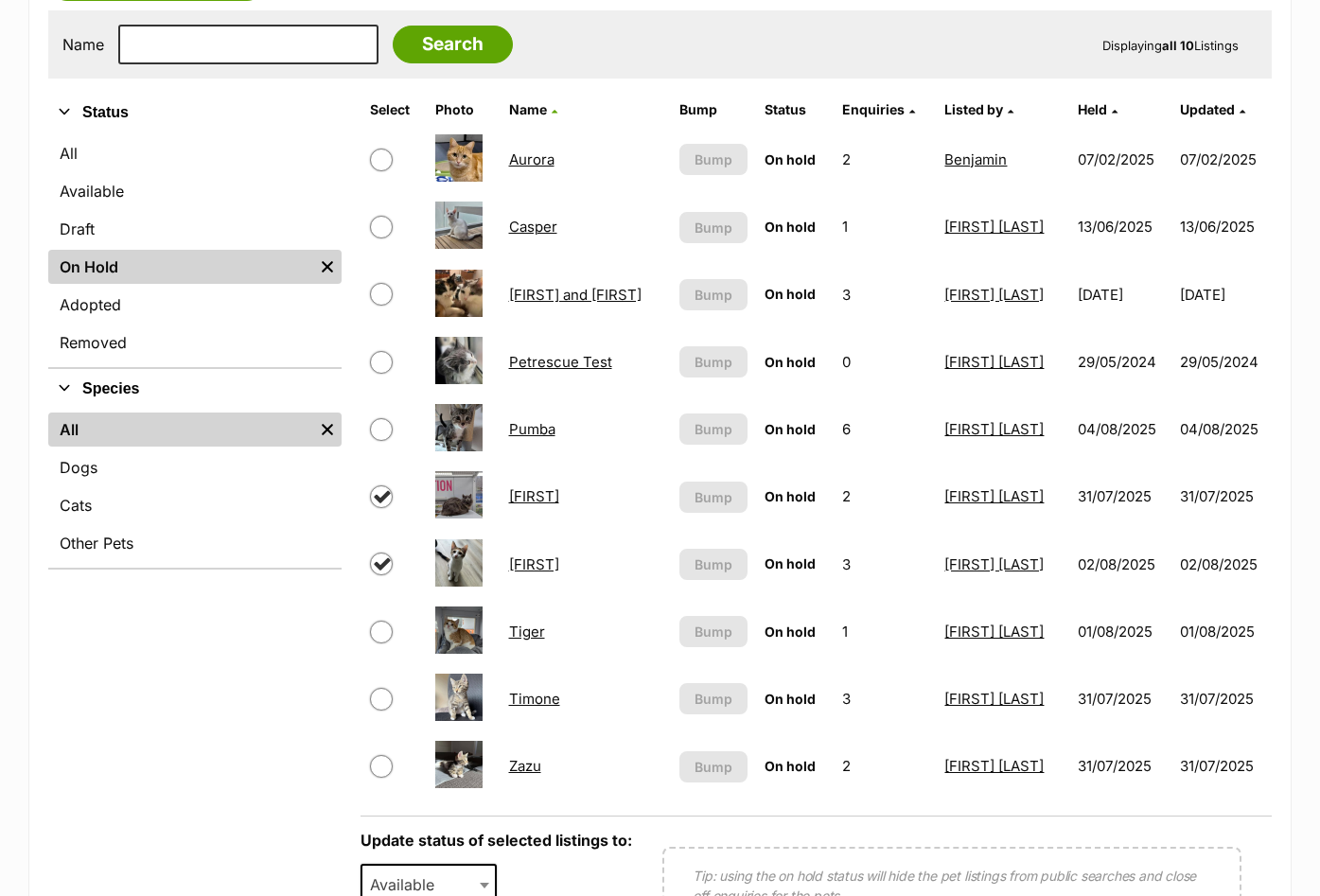 checkbox on "true" 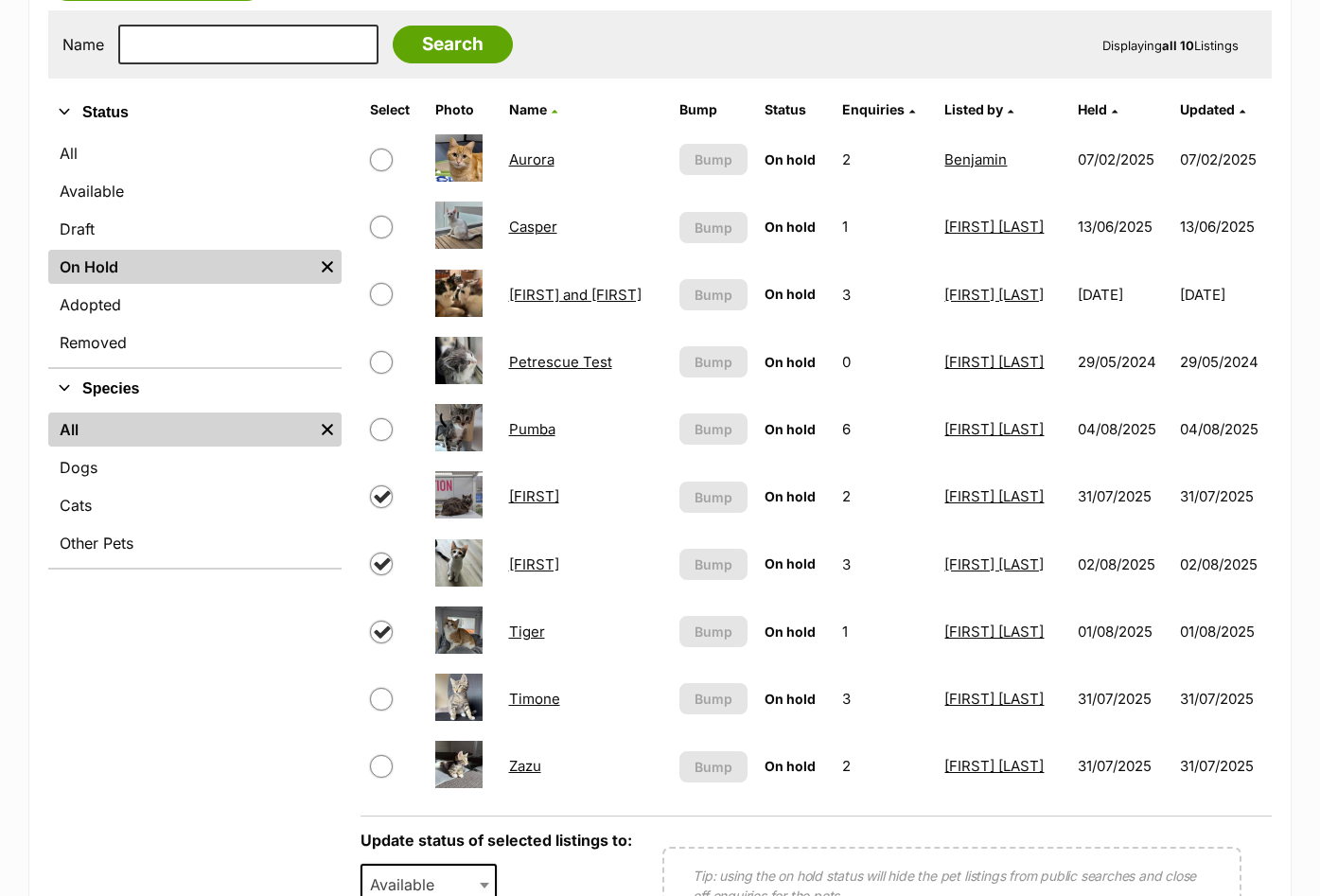 checkbox on "true" 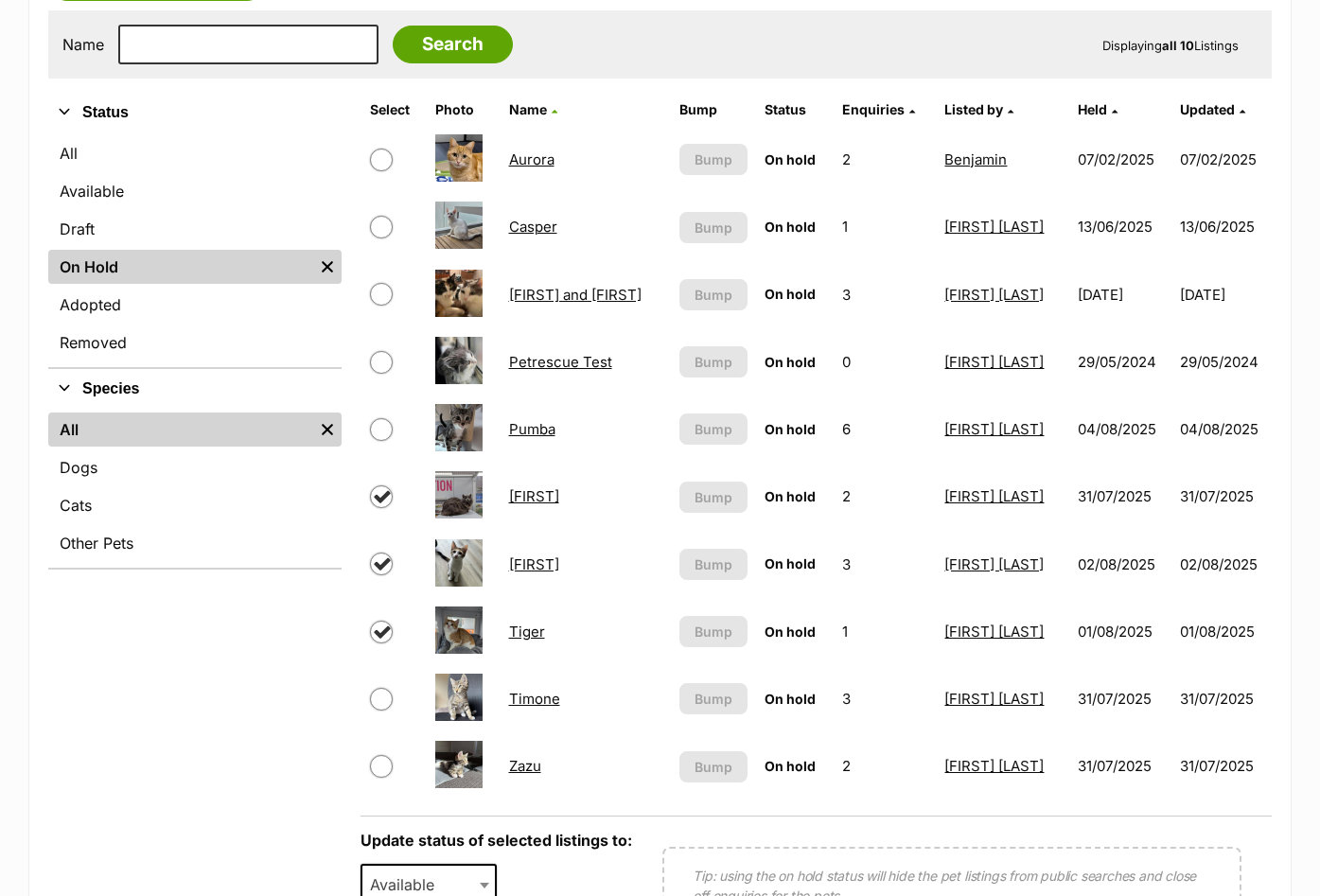 click at bounding box center (381, 699) 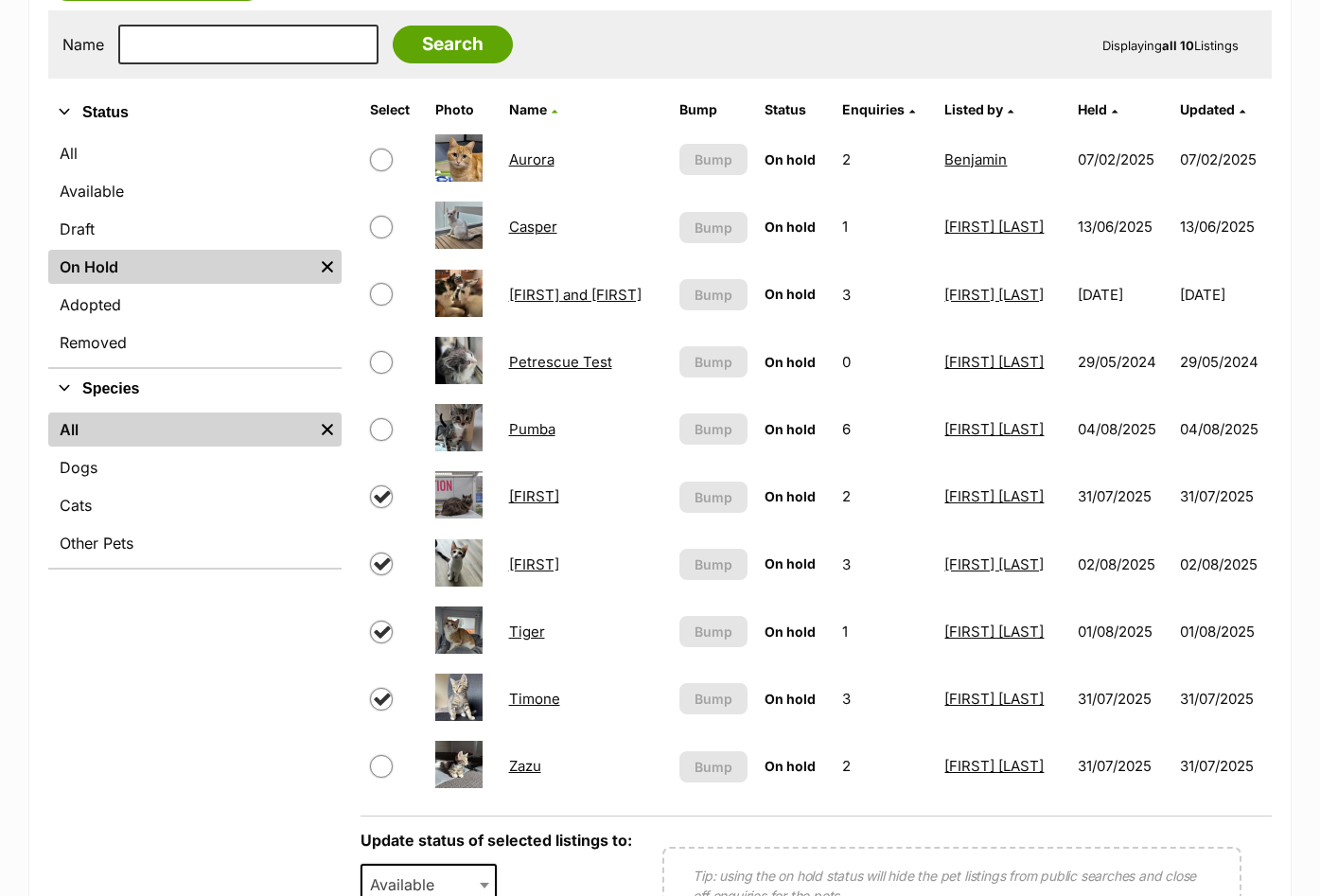 checkbox on "true" 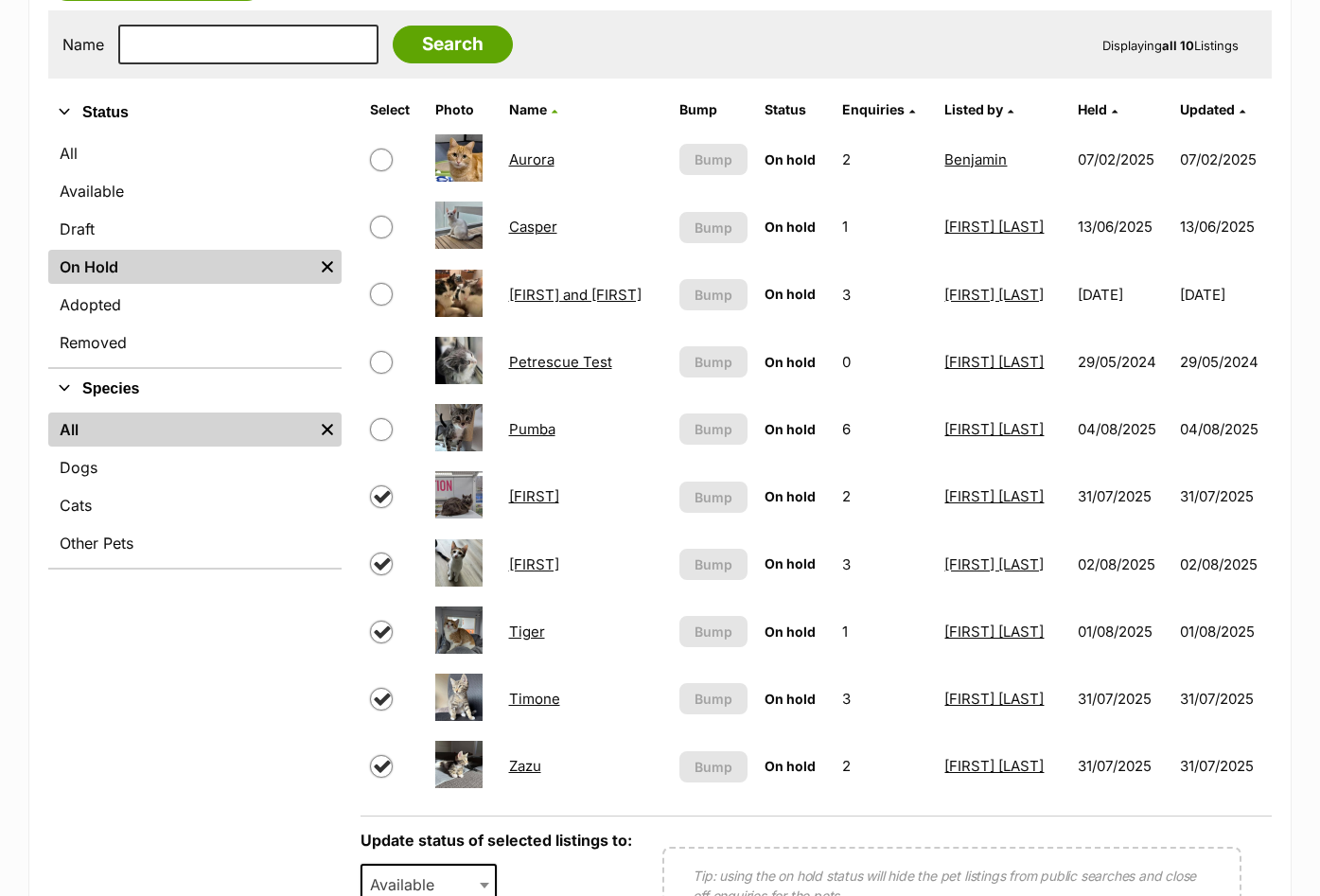 checkbox on "true" 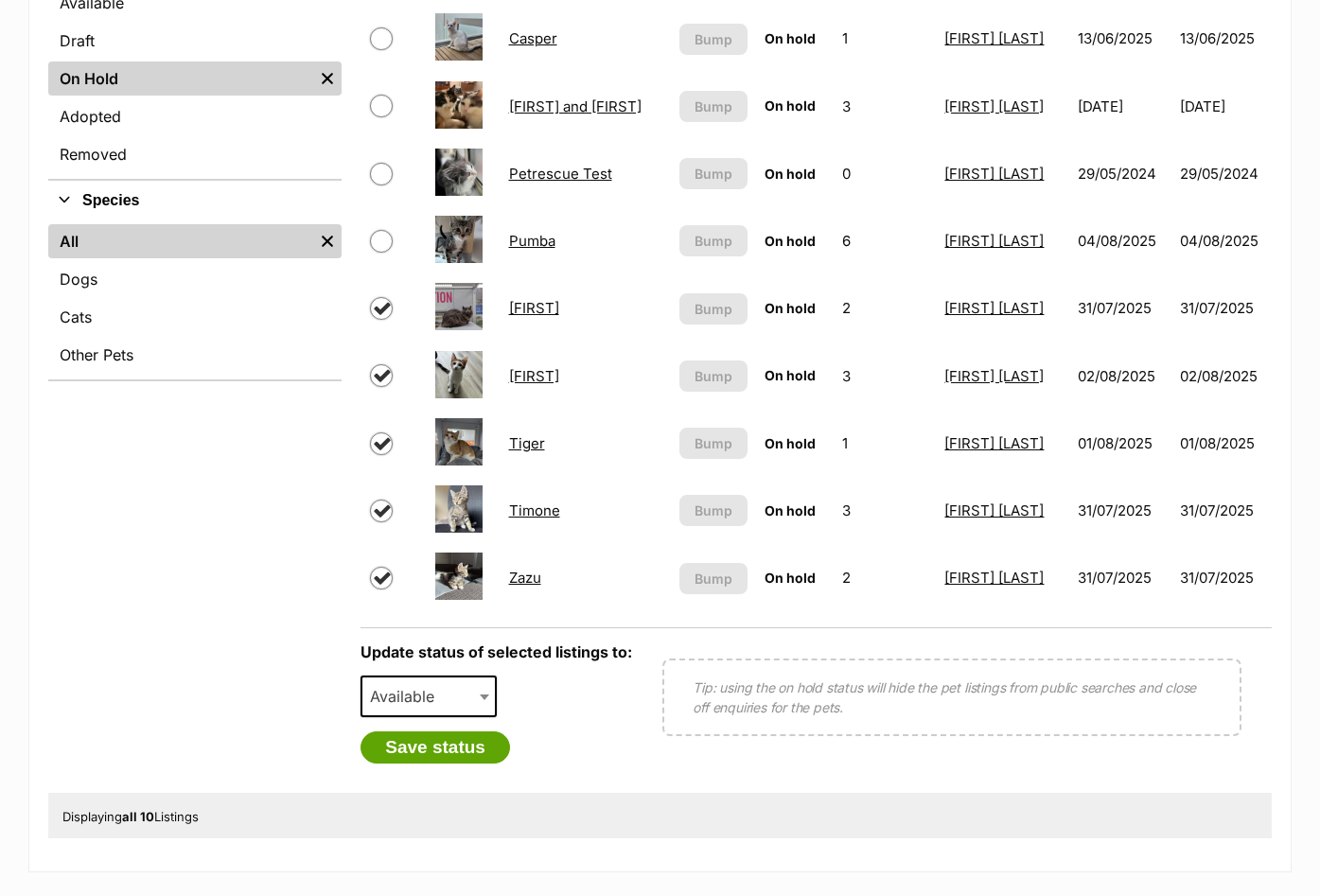 scroll, scrollTop: 568, scrollLeft: 0, axis: vertical 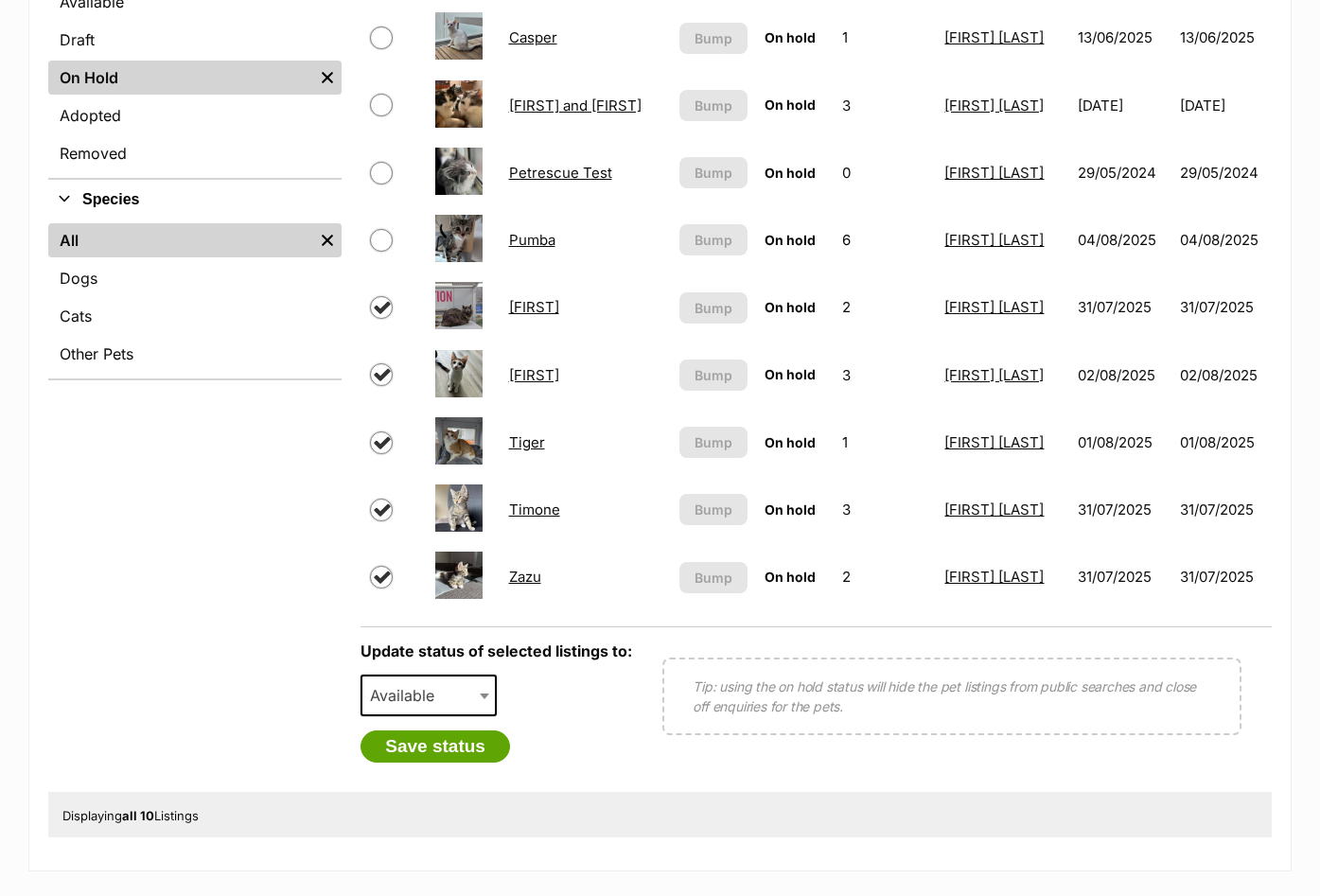 click on "Available" at bounding box center [408, 695] 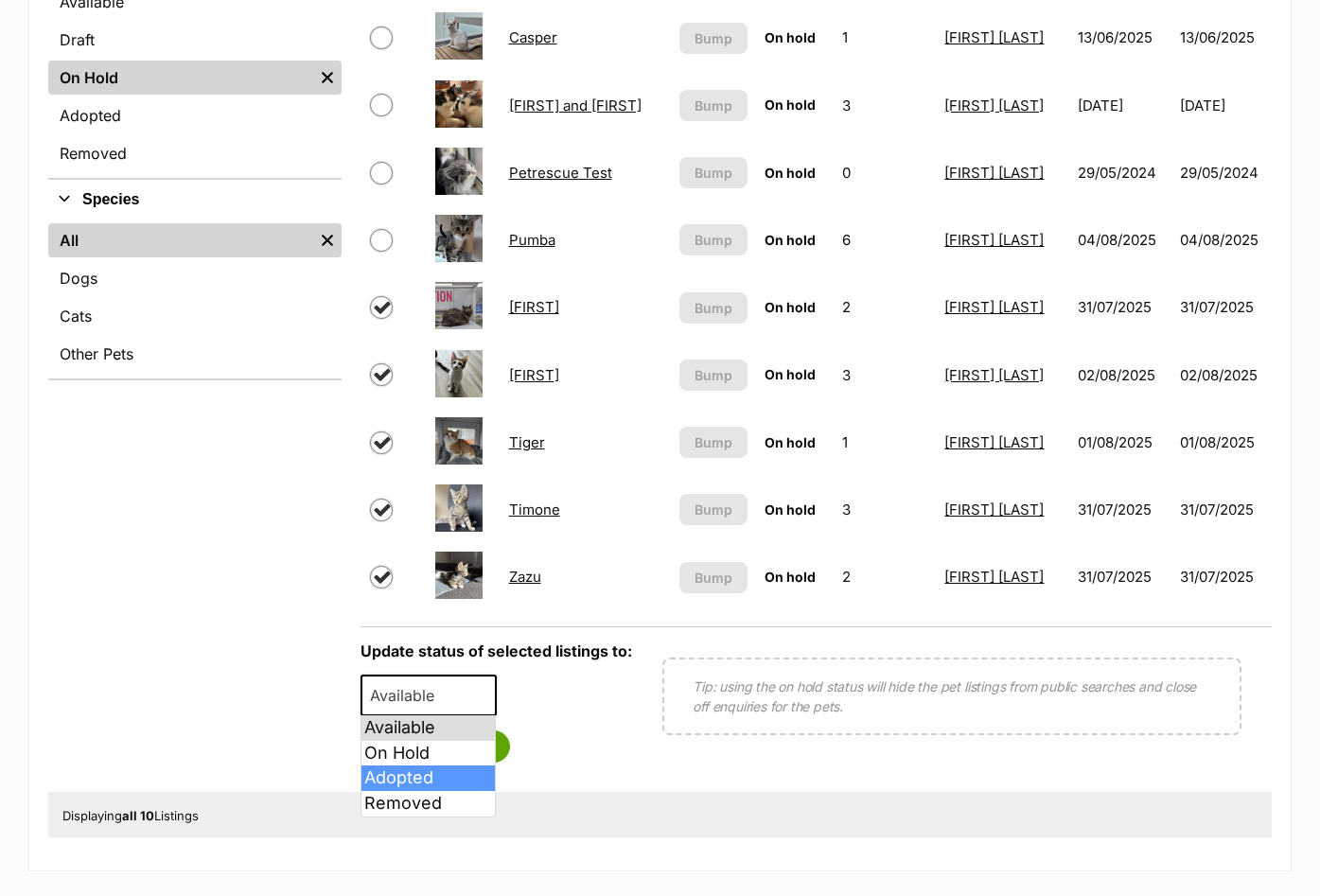 select on "rehomed" 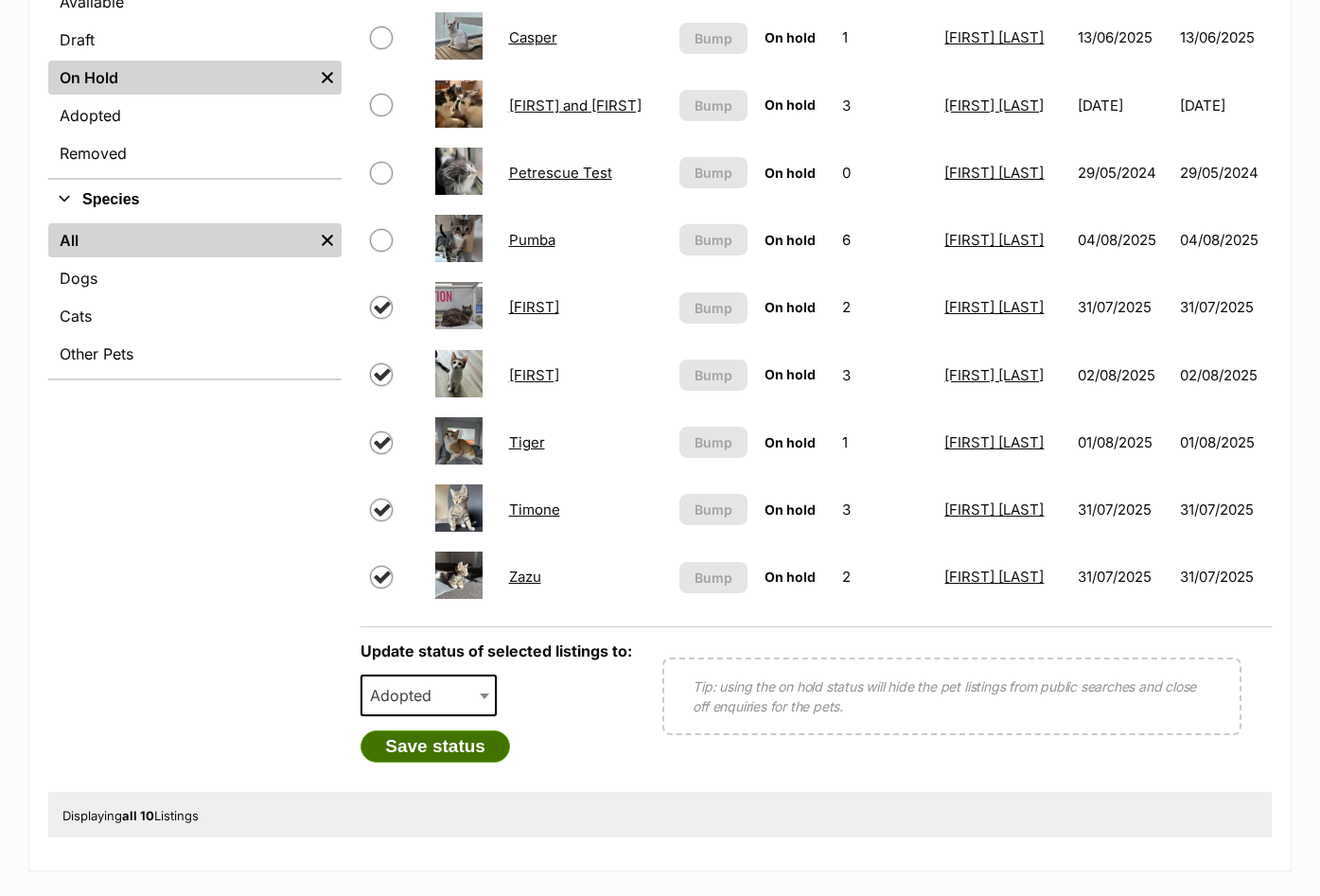 click on "Save status" at bounding box center [435, 747] 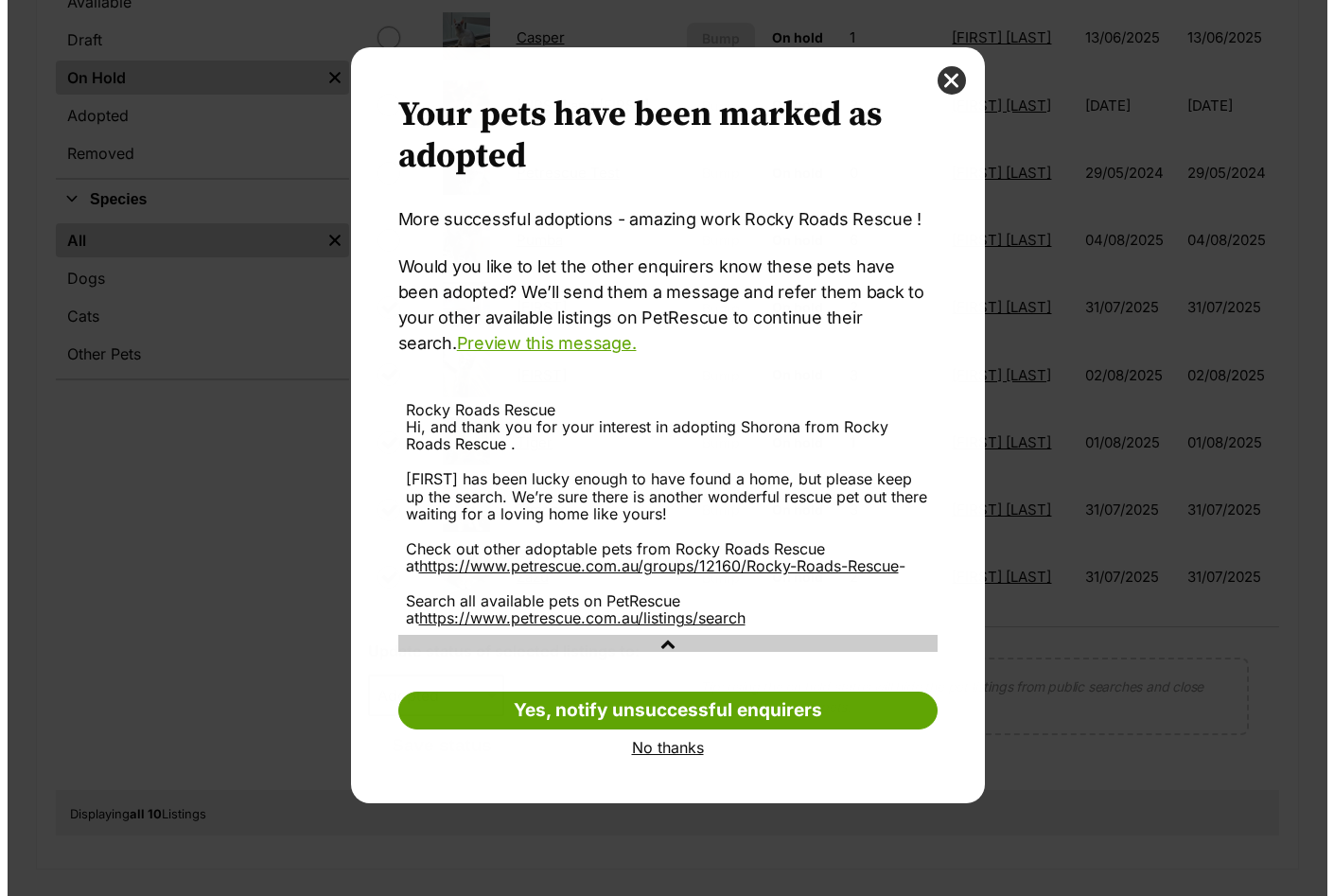 scroll, scrollTop: 0, scrollLeft: 0, axis: both 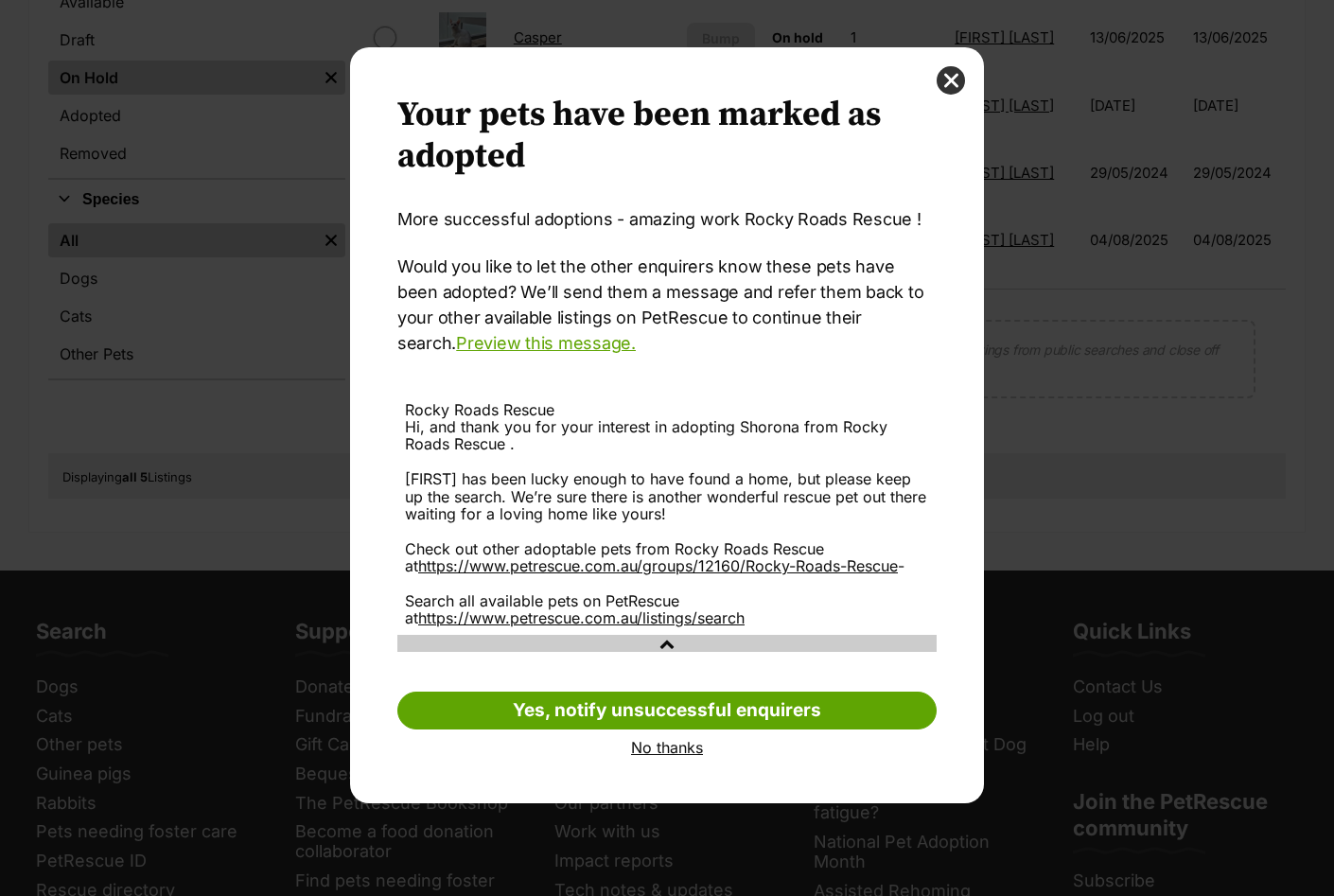 click on "No thanks" at bounding box center (667, 747) 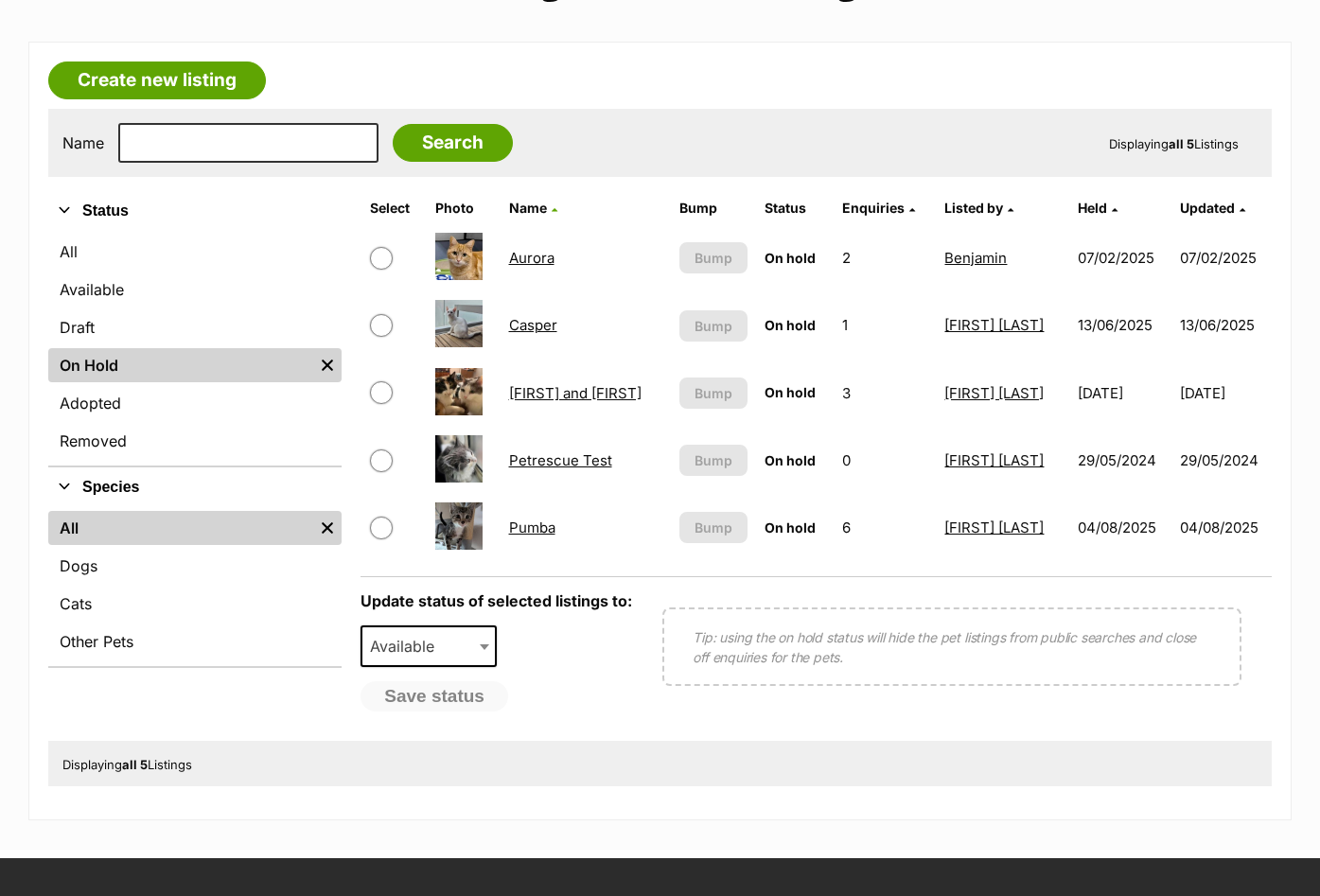 scroll, scrollTop: 95, scrollLeft: 0, axis: vertical 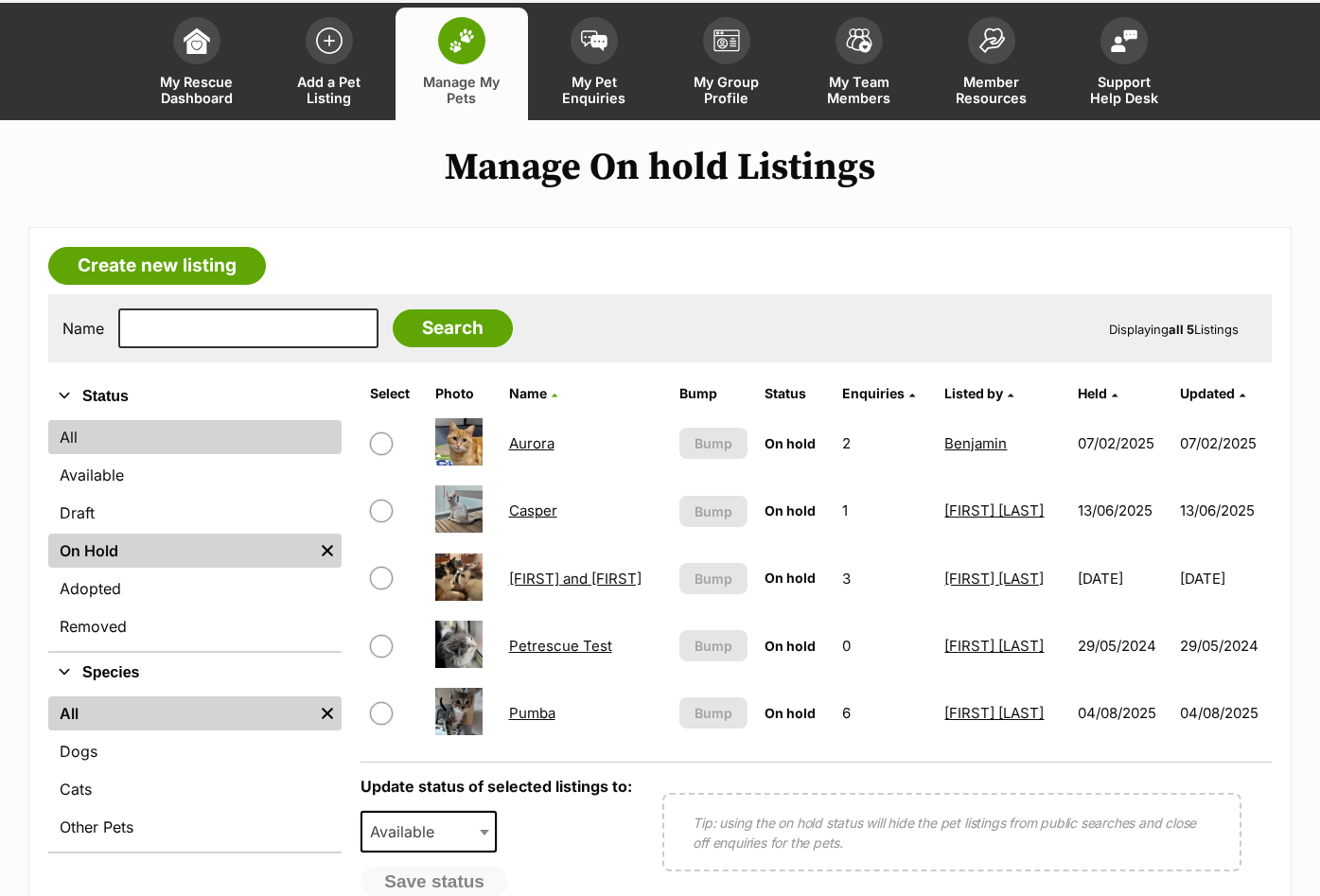 click on "All" at bounding box center [195, 437] 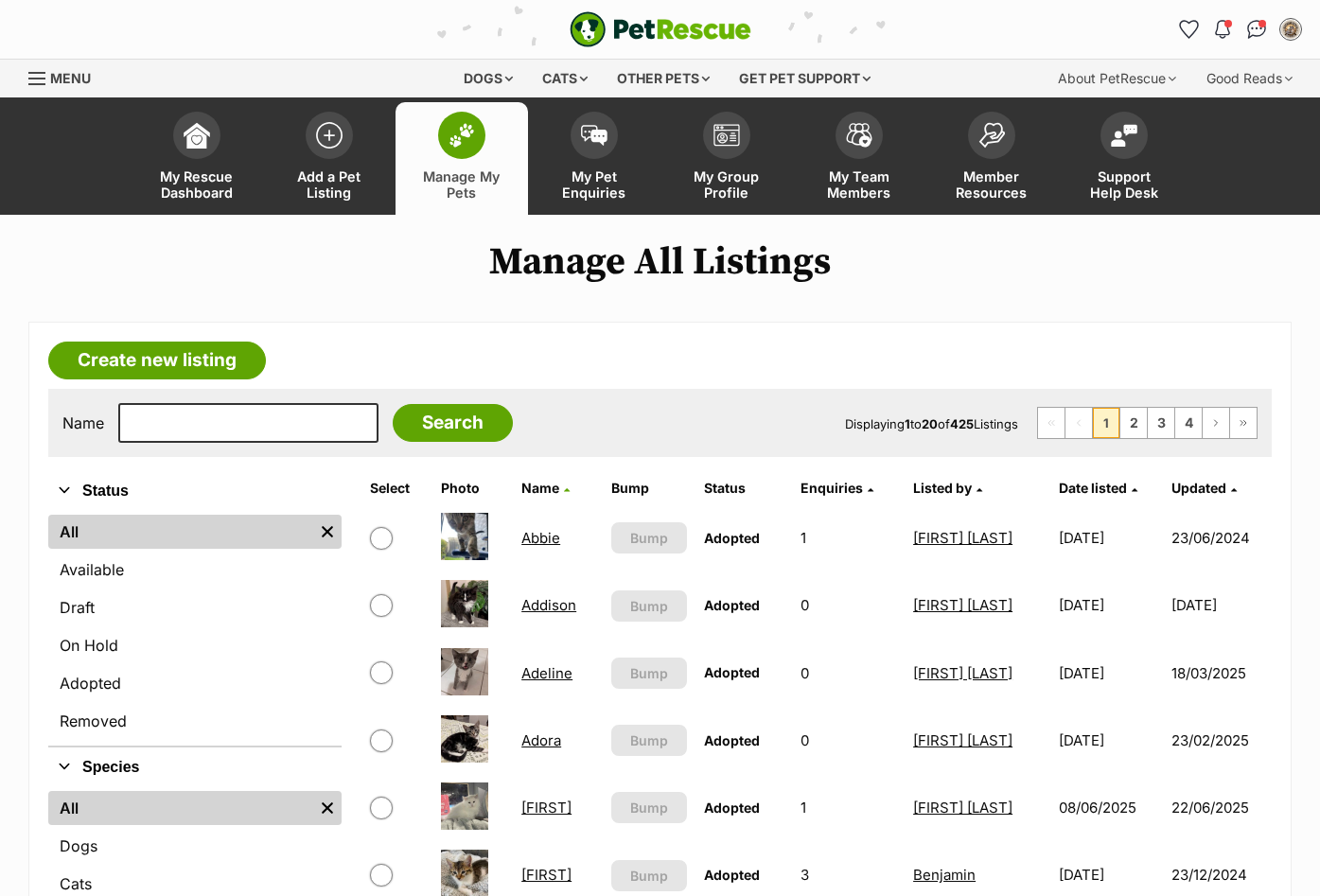 scroll, scrollTop: 0, scrollLeft: 0, axis: both 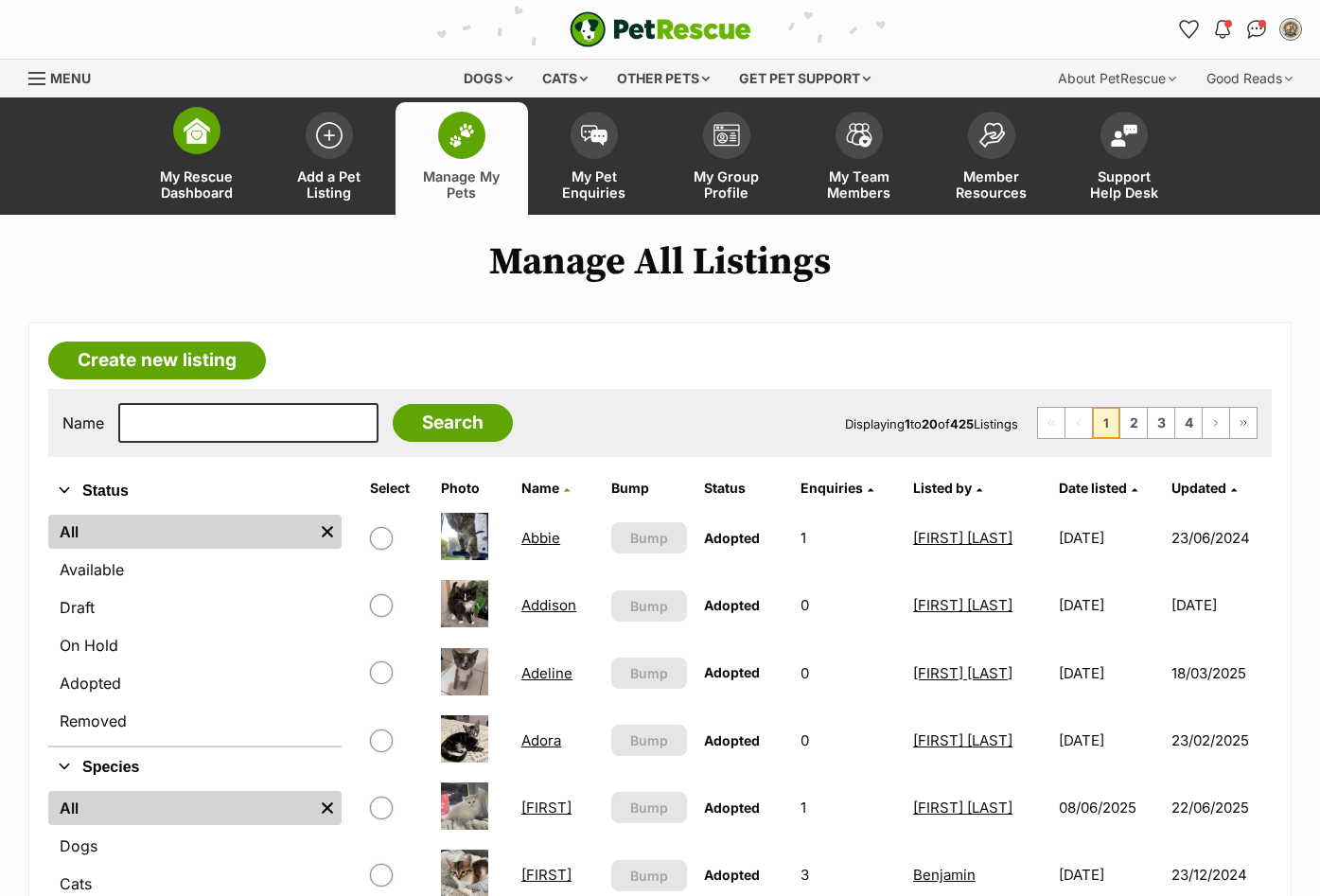 click at bounding box center (197, 131) 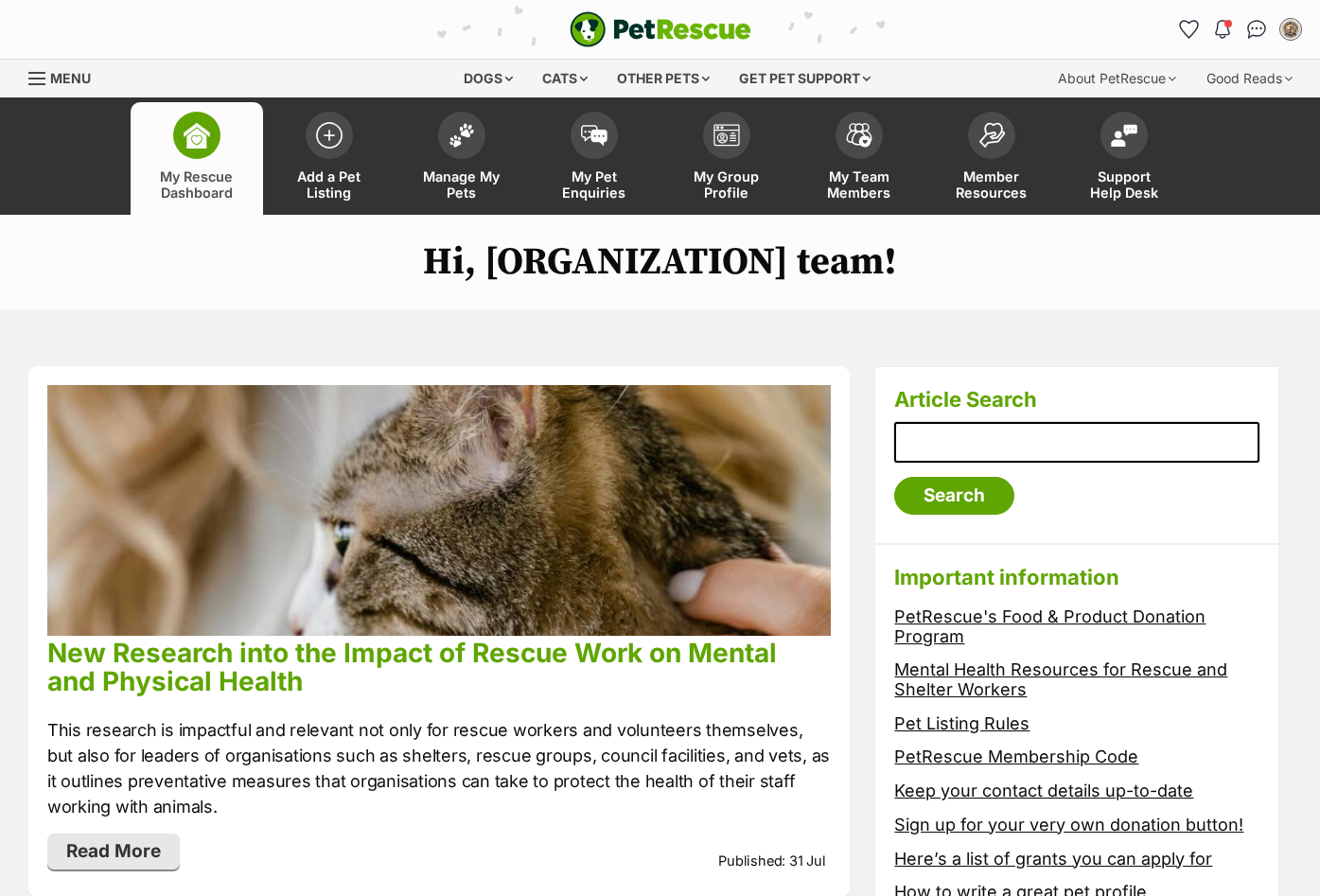 scroll, scrollTop: 0, scrollLeft: 0, axis: both 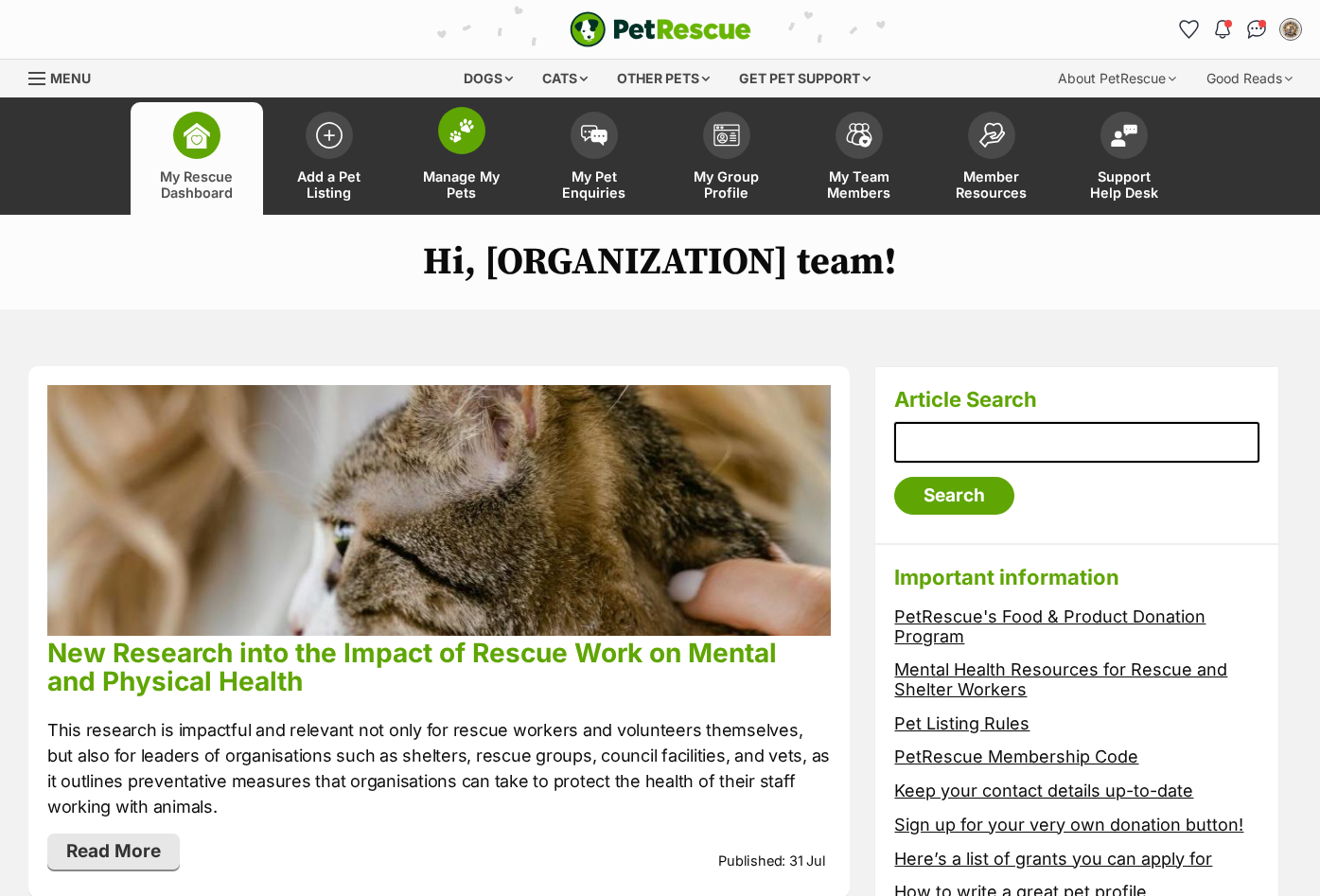 click at bounding box center [462, 131] 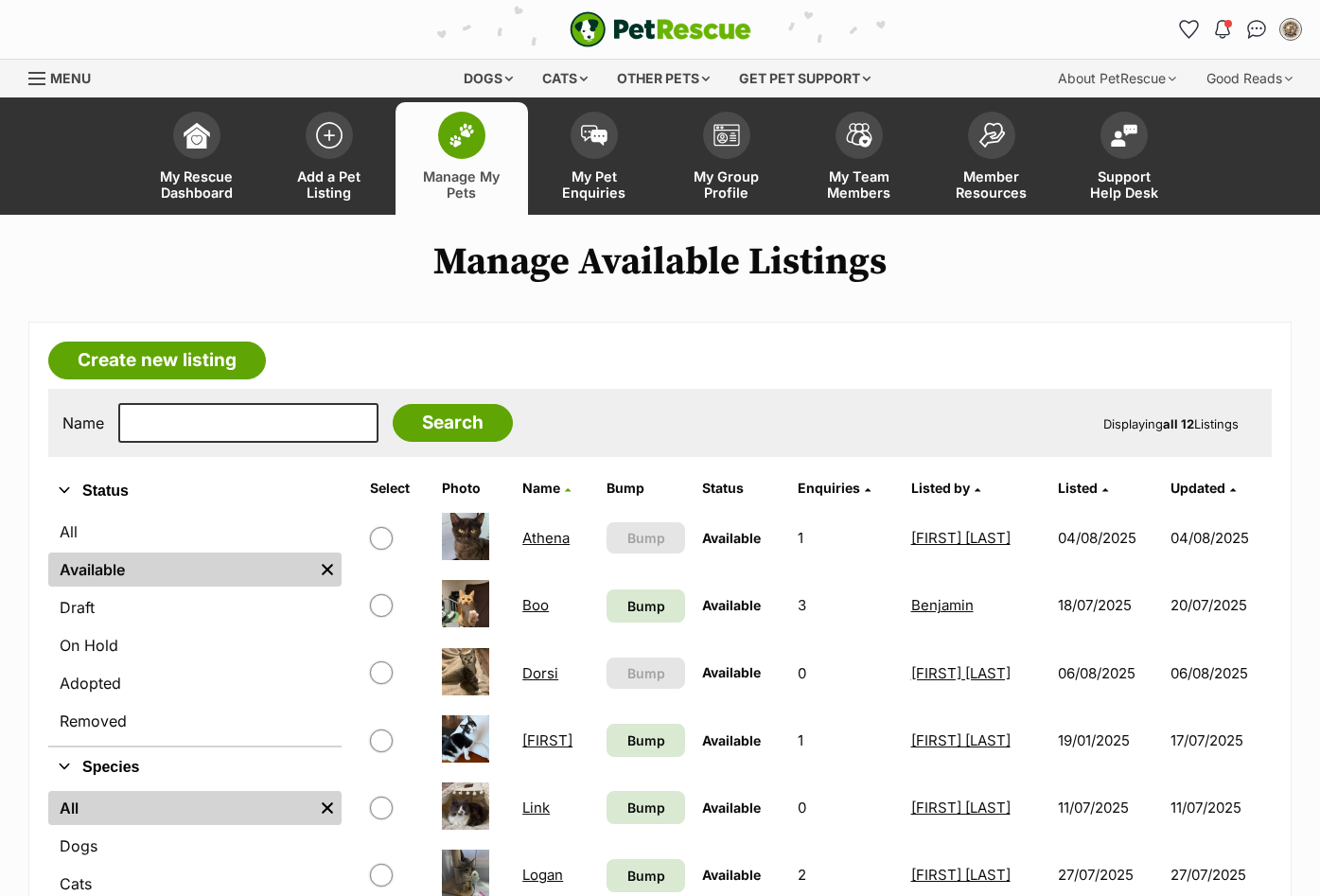 scroll, scrollTop: 0, scrollLeft: 0, axis: both 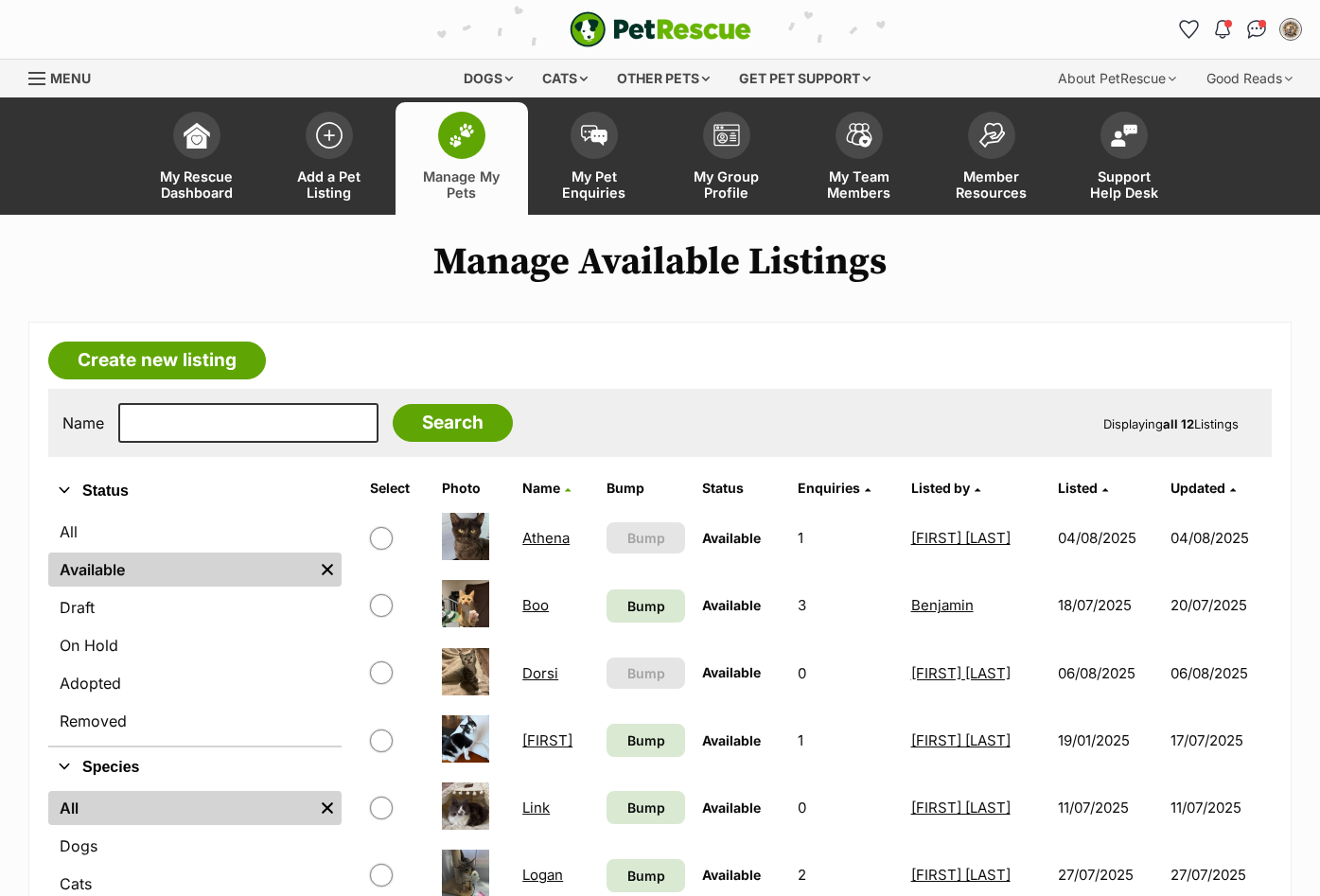 click at bounding box center [660, 29] 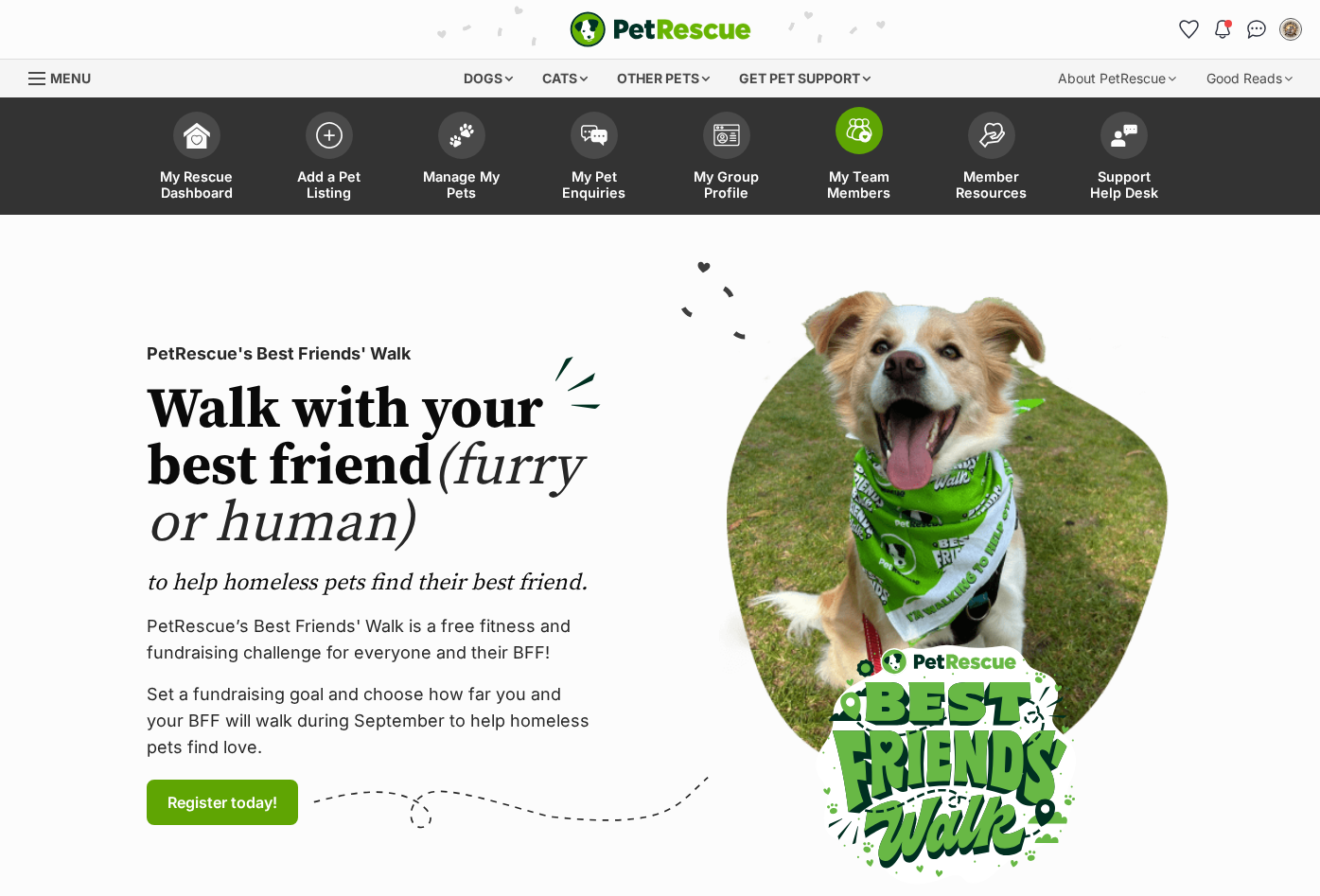 scroll, scrollTop: 0, scrollLeft: 0, axis: both 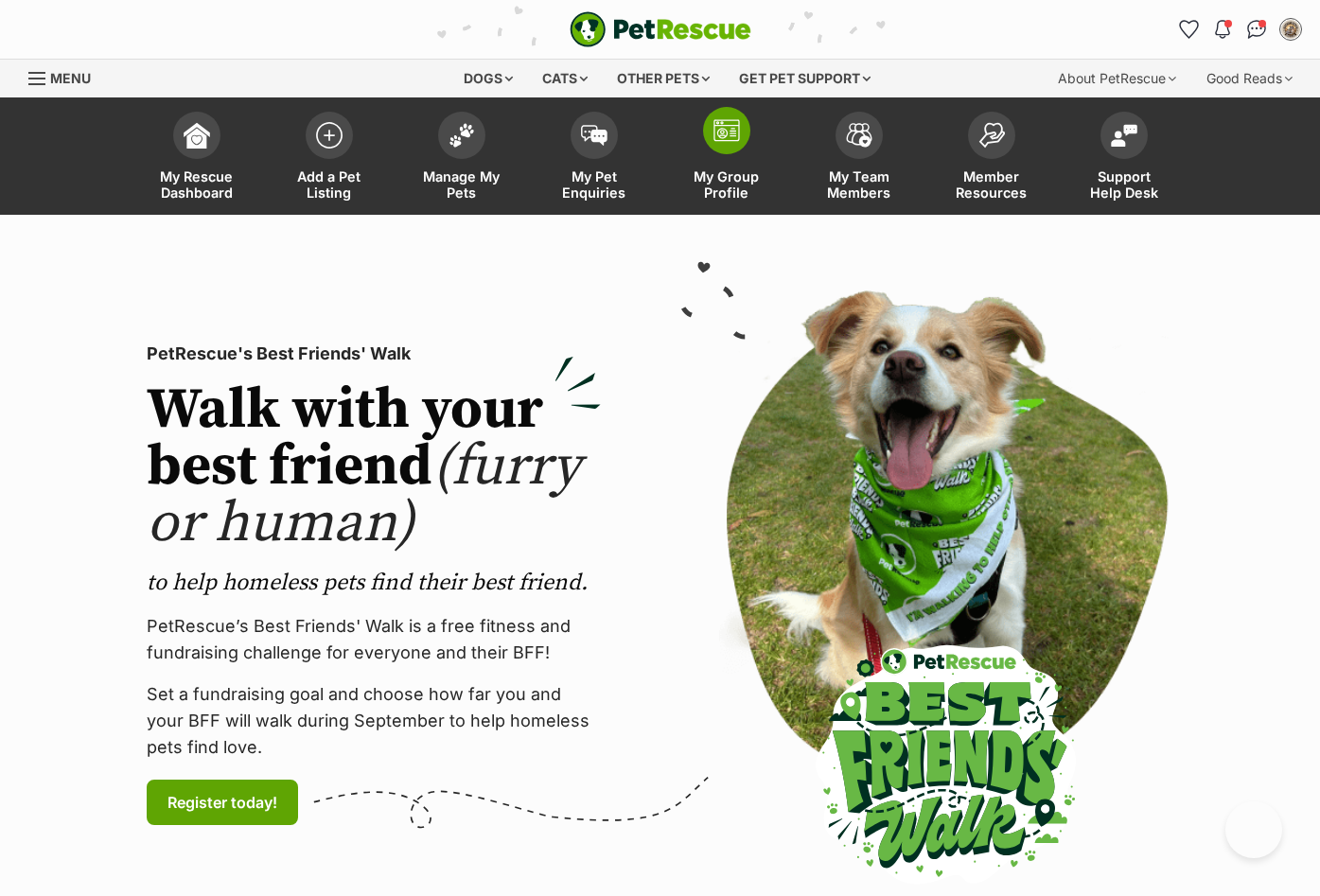 click at bounding box center [727, 131] 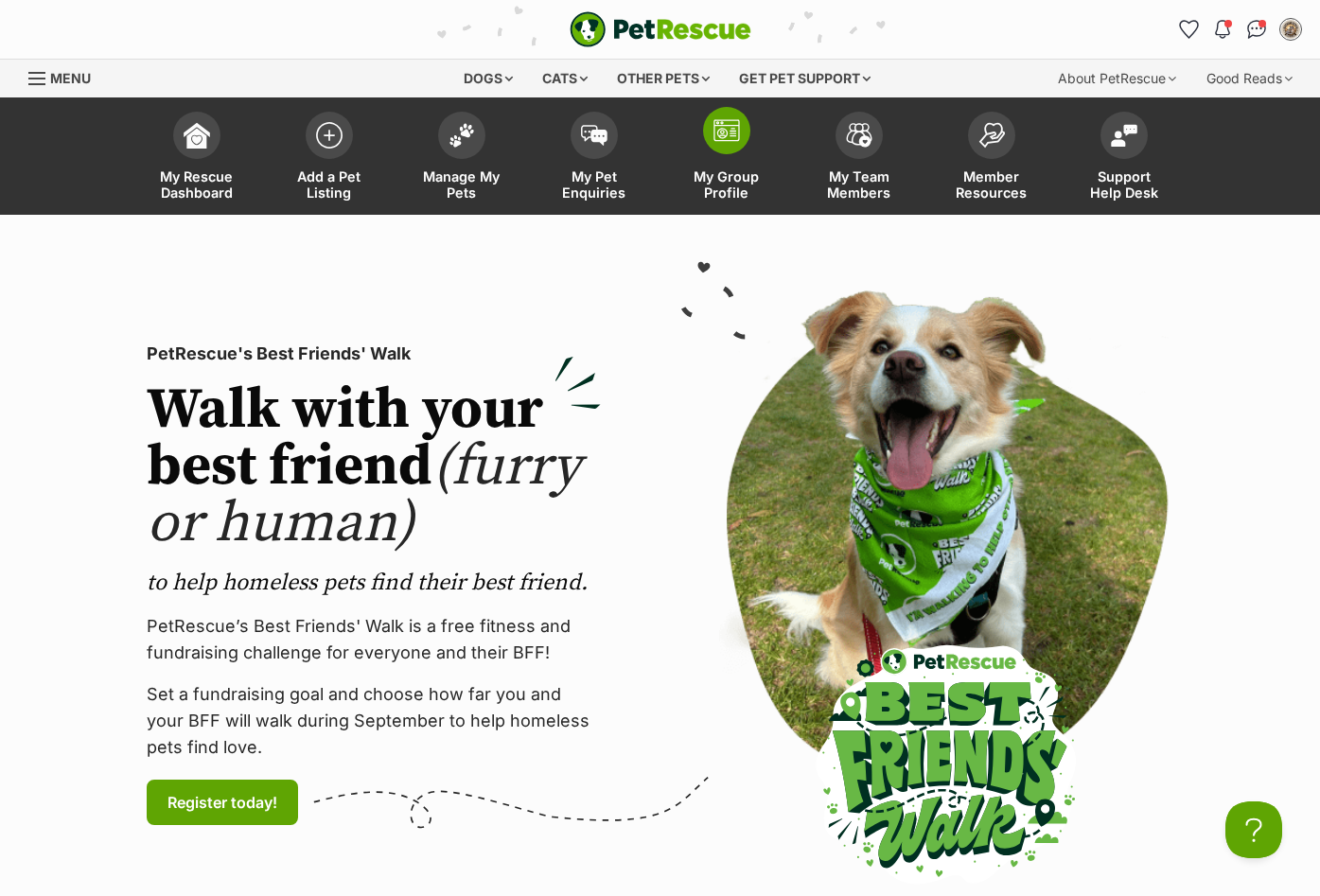 scroll, scrollTop: 0, scrollLeft: 0, axis: both 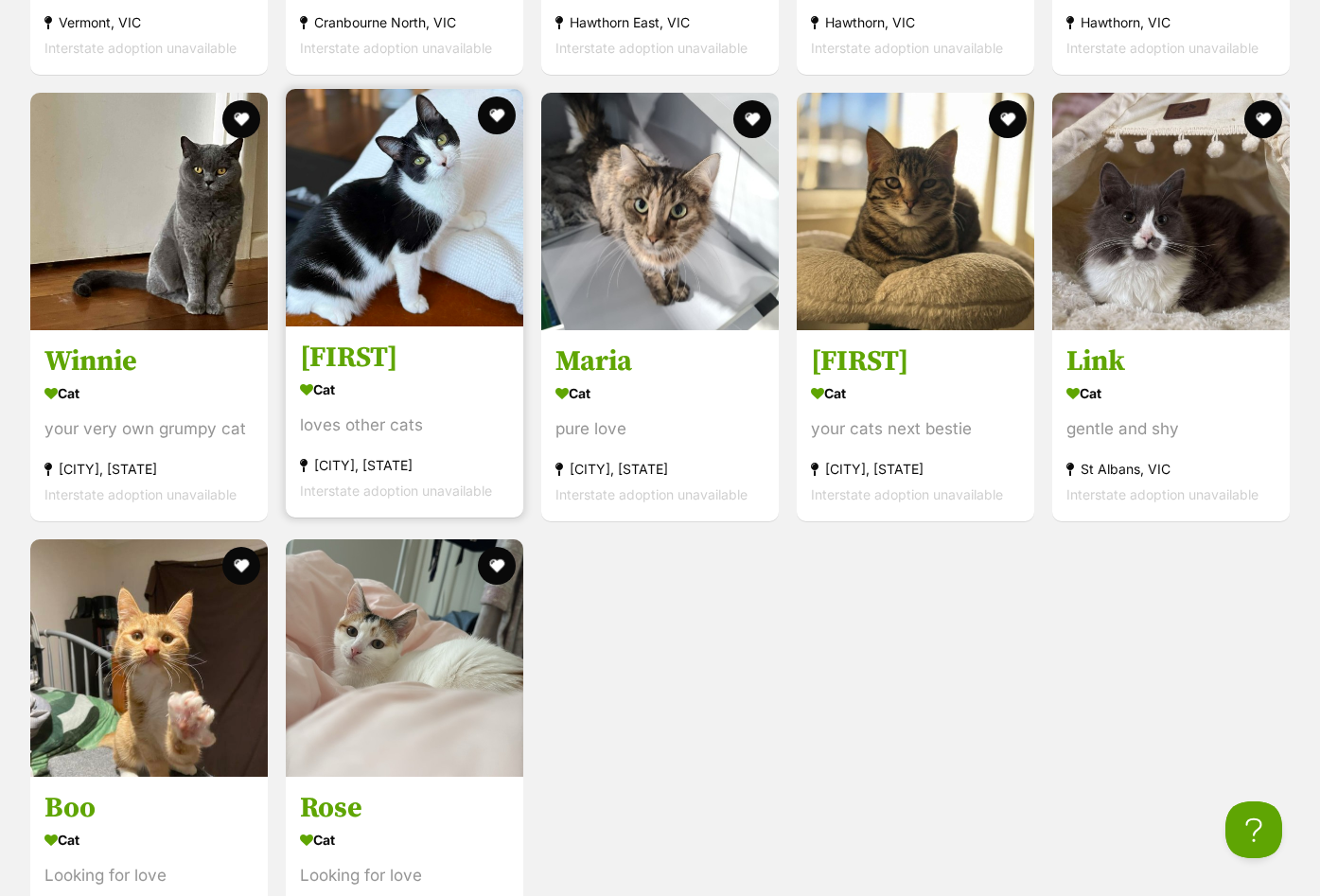 click at bounding box center (404, 207) 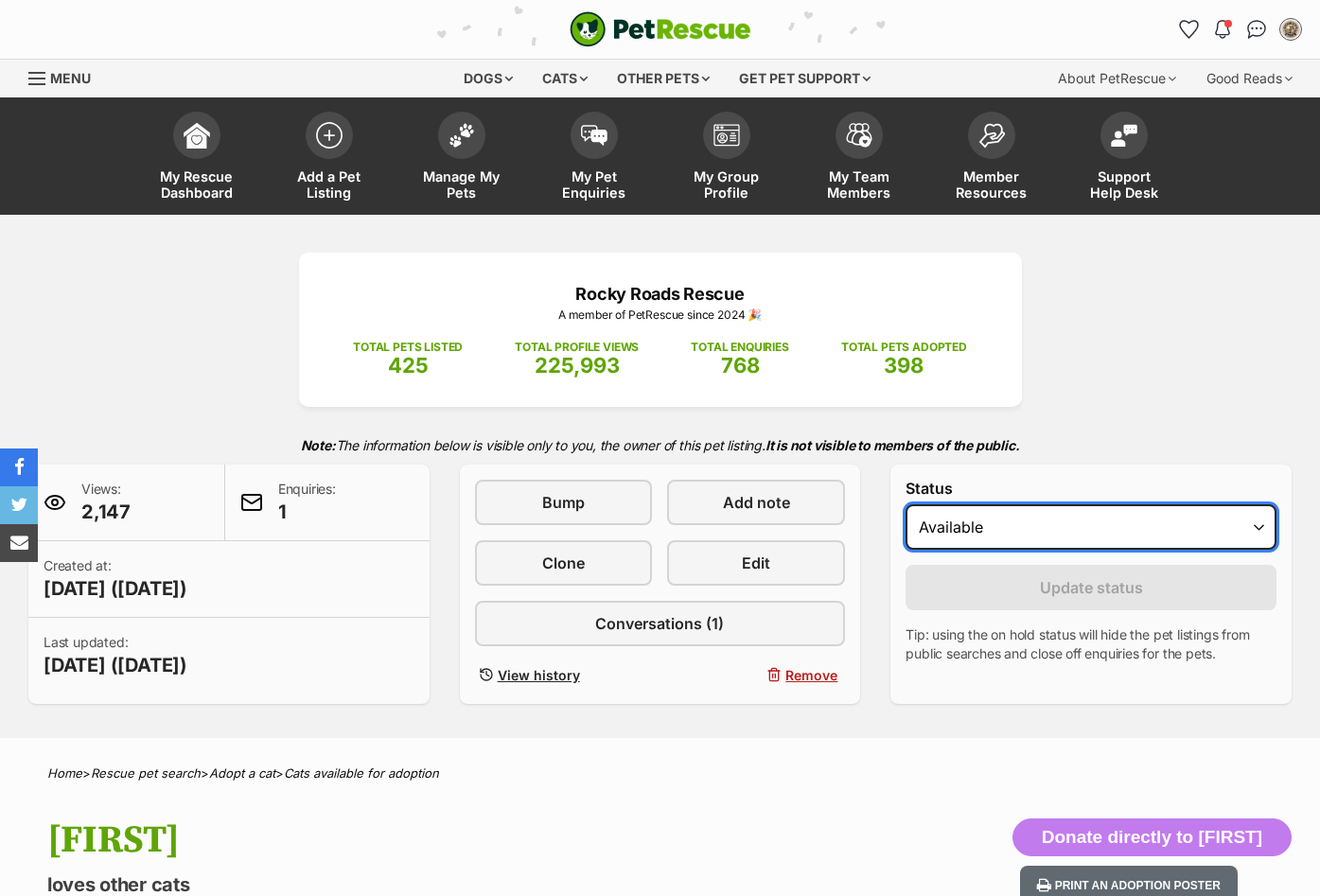 click on "Draft - not available as listing has enquires
Available
On hold
Adopted" at bounding box center [1091, 527] 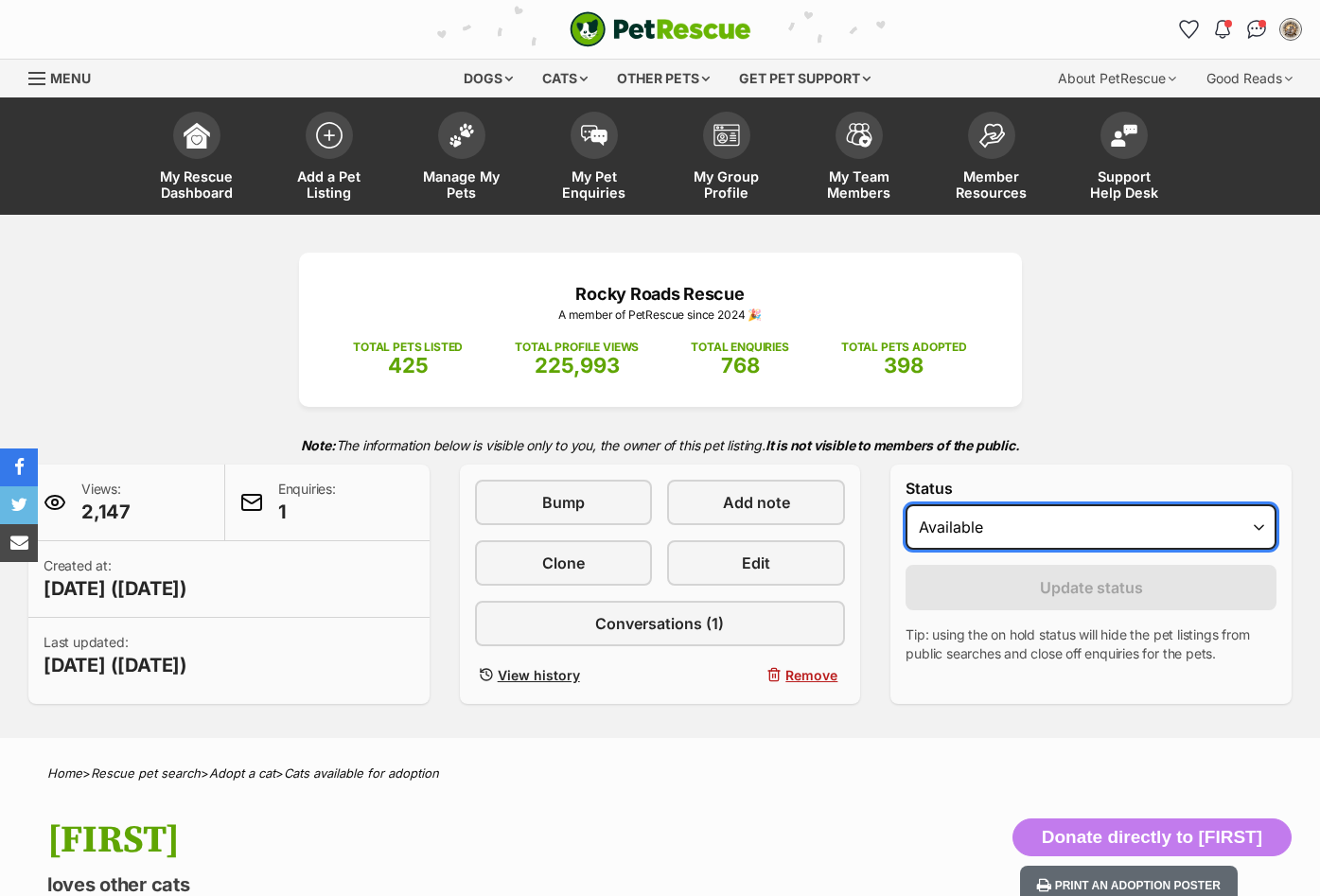 scroll, scrollTop: 0, scrollLeft: 0, axis: both 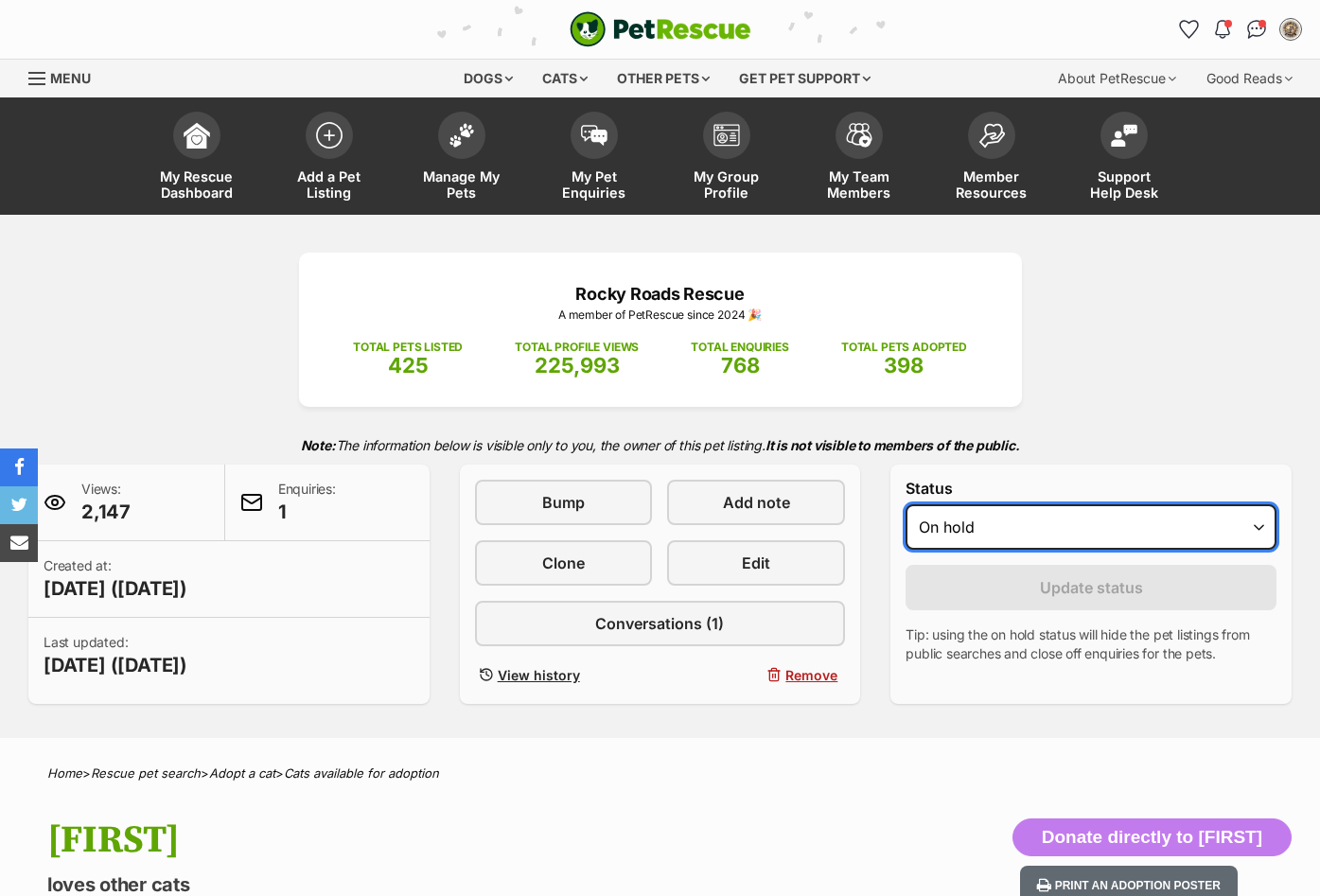 click on "Draft - not available as listing has enquires
Available
On hold
Adopted" at bounding box center [1091, 527] 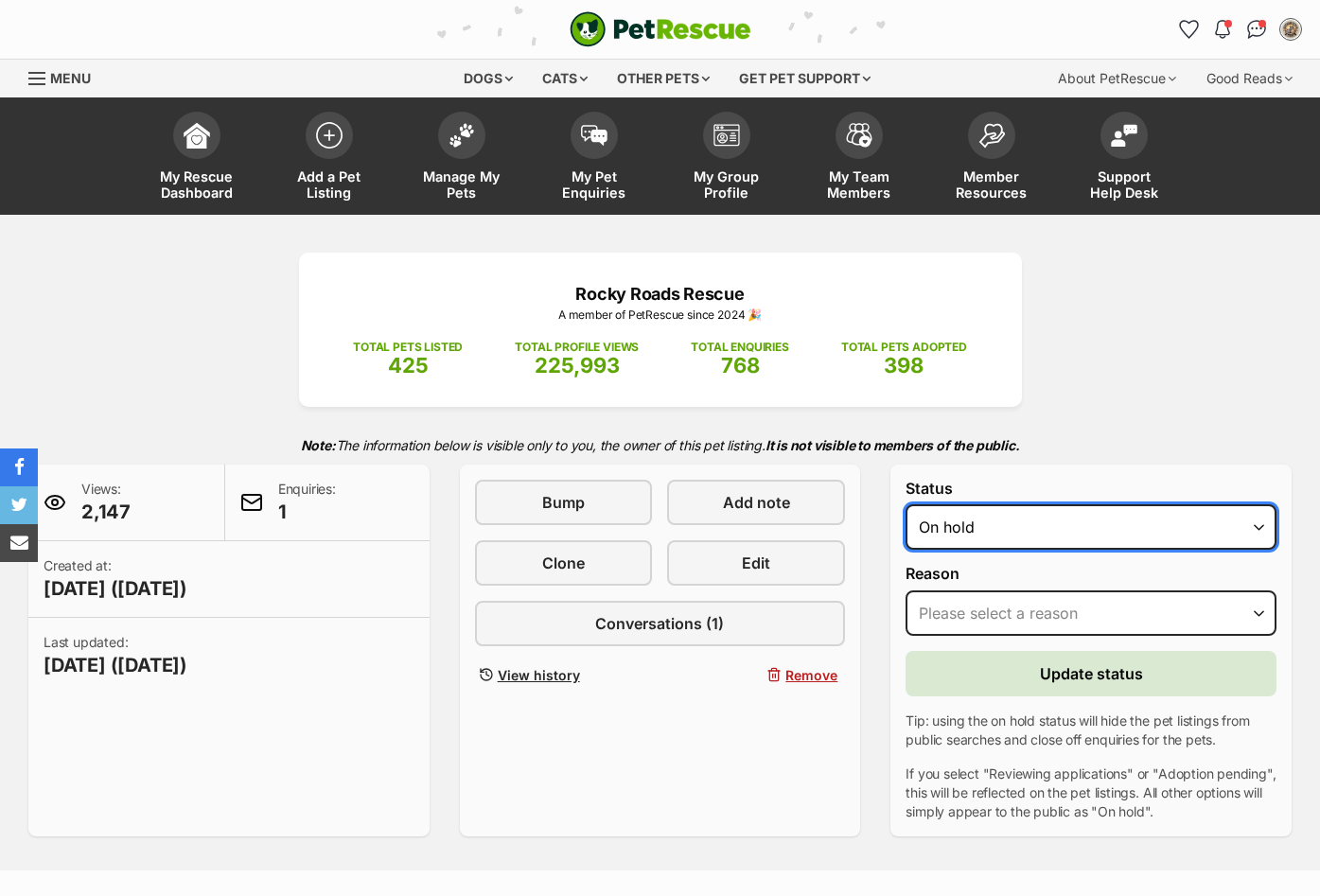 scroll, scrollTop: 0, scrollLeft: 0, axis: both 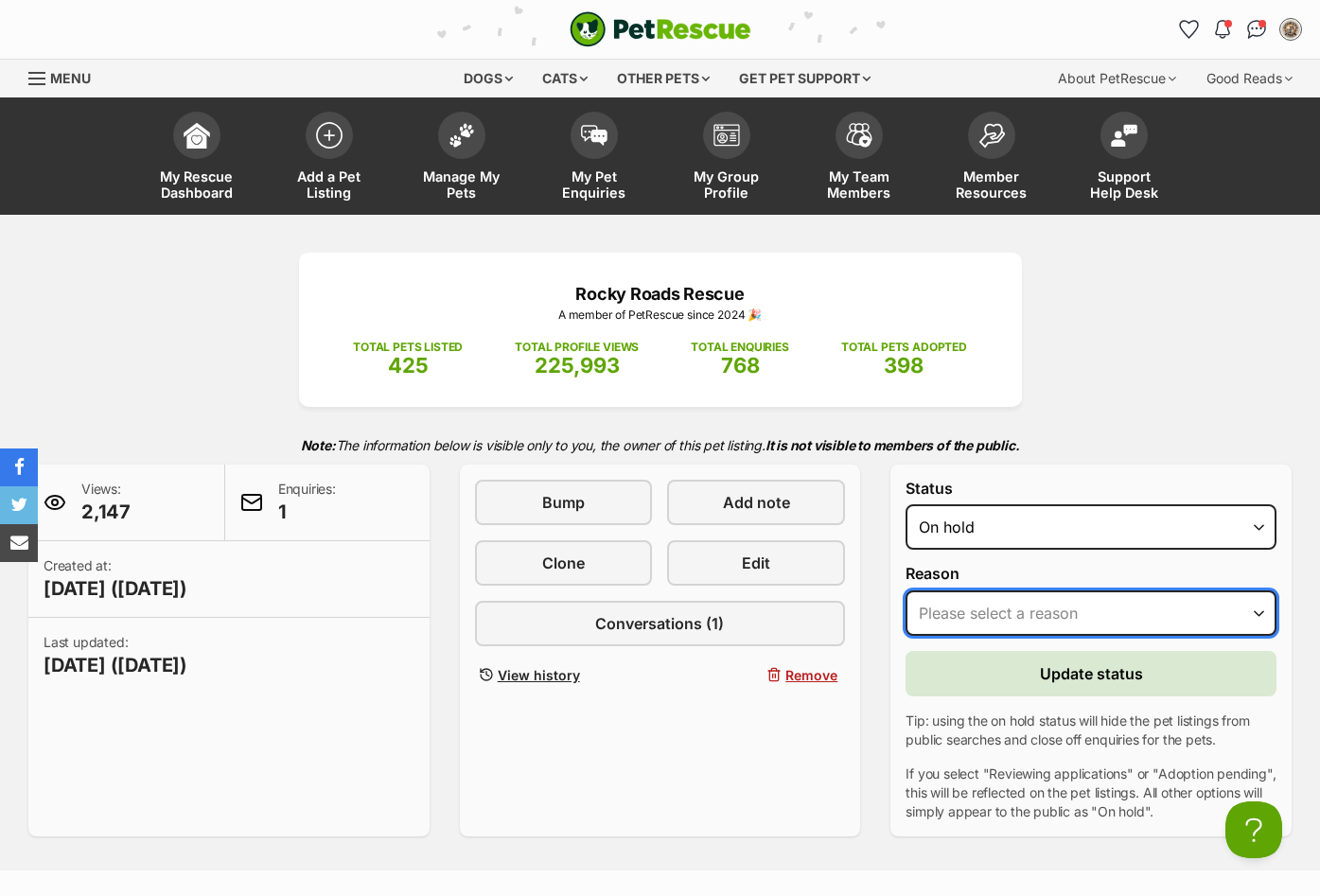 click on "Please select a reason
Medical reasons
Reviewing applications
Adoption pending
Other" at bounding box center [1091, 613] 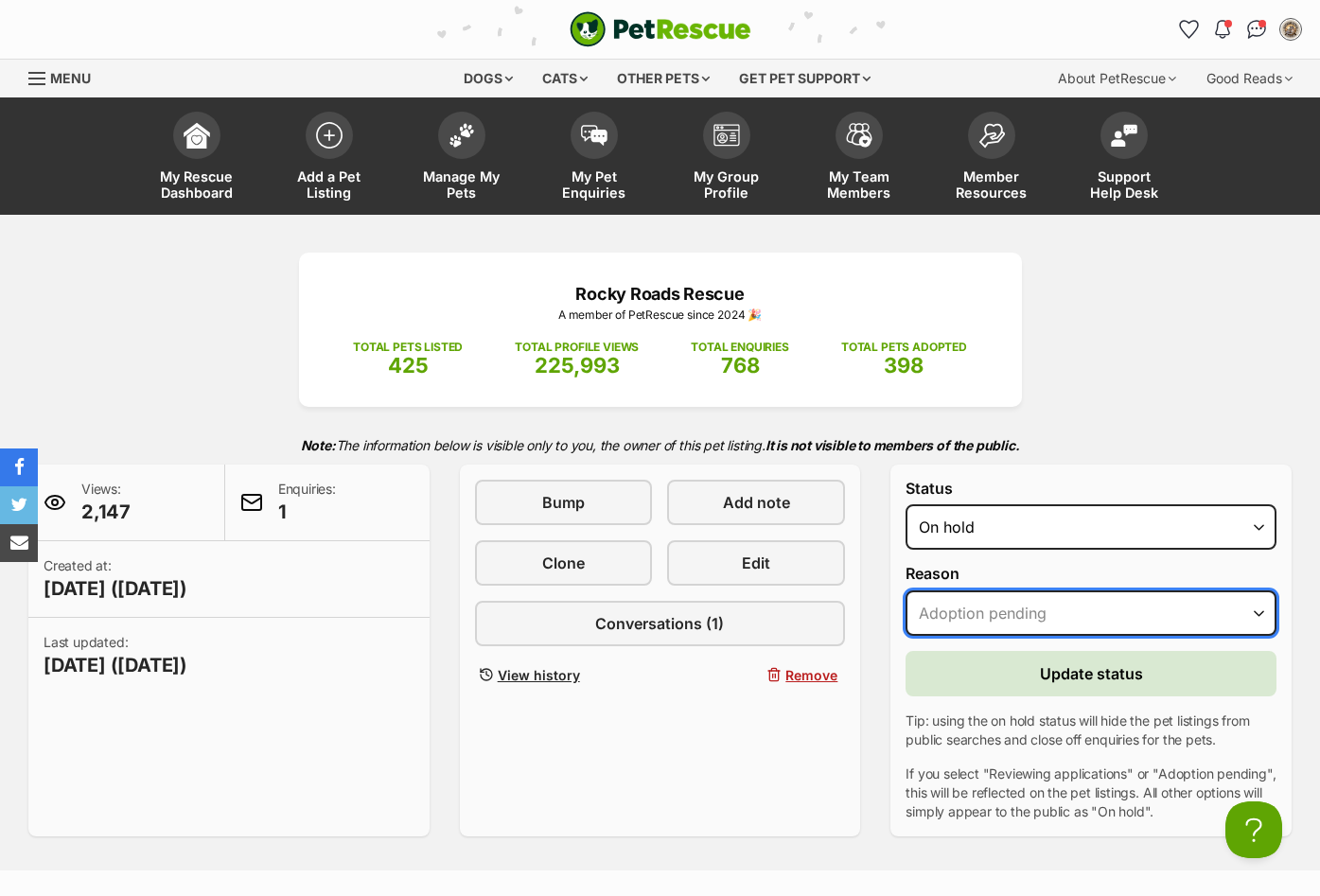 click on "Please select a reason
Medical reasons
Reviewing applications
Adoption pending
Other" at bounding box center [1091, 613] 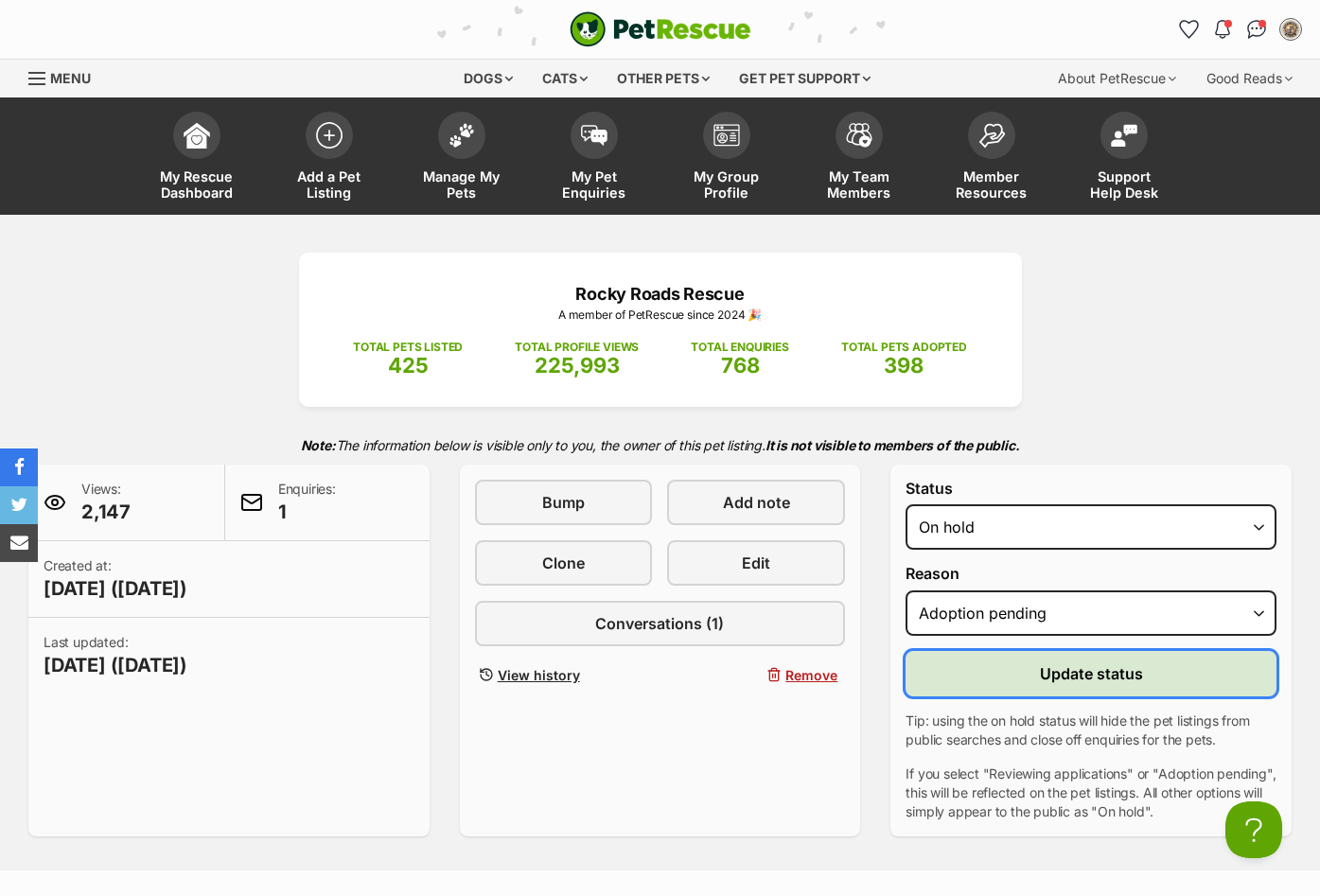 click on "Update status" at bounding box center (1091, 674) 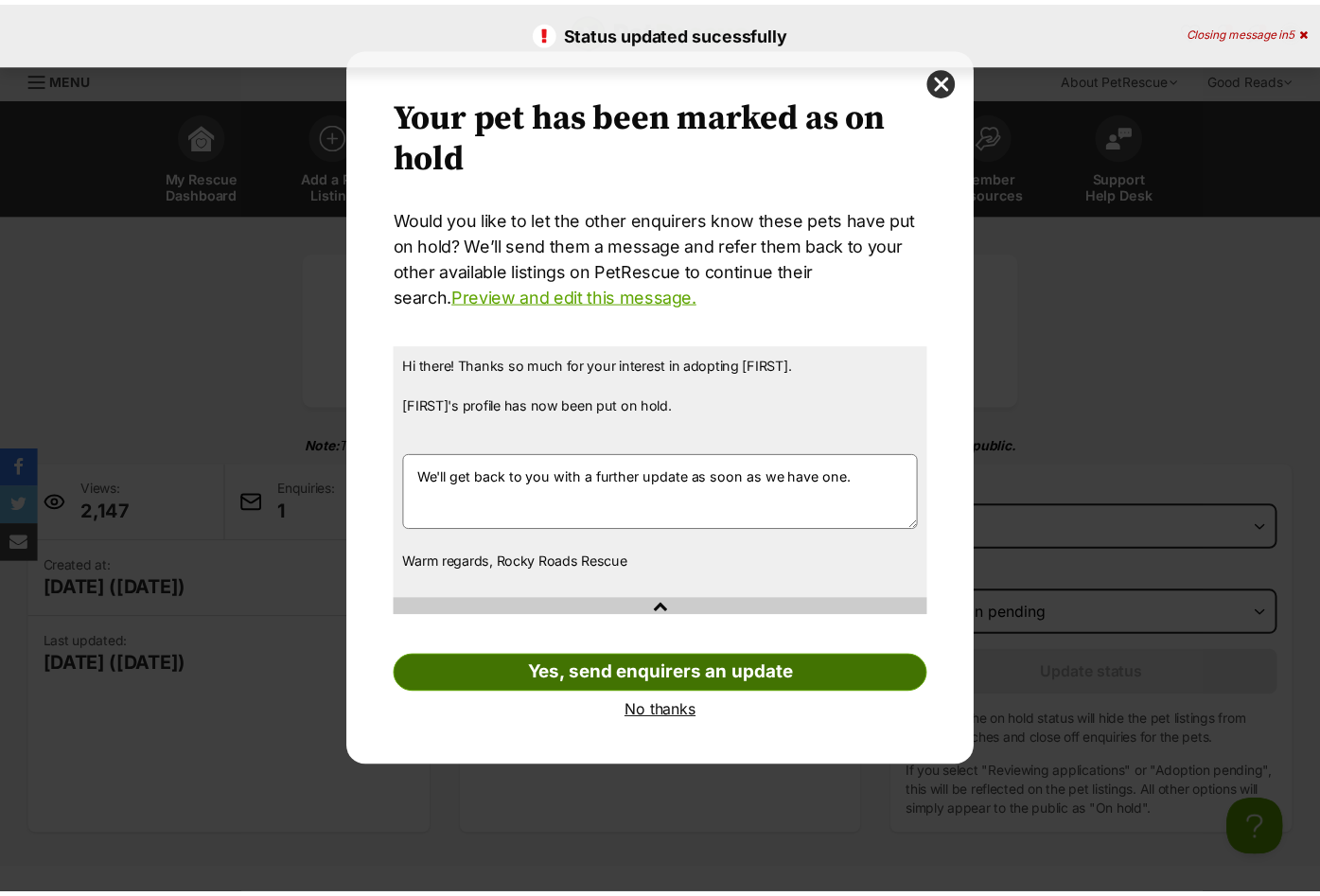 scroll, scrollTop: 0, scrollLeft: 0, axis: both 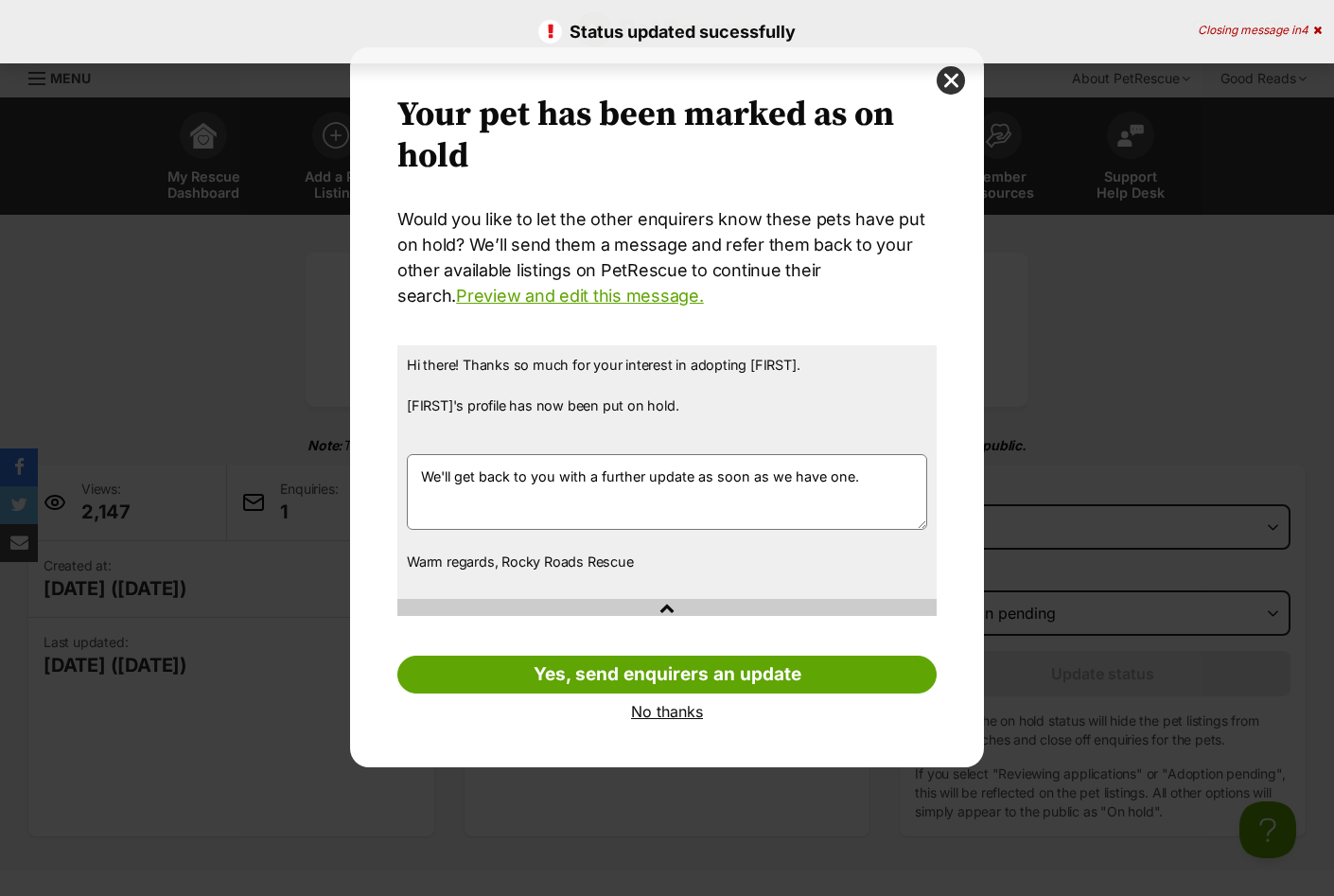 drag, startPoint x: 670, startPoint y: 712, endPoint x: 669, endPoint y: 696, distance: 16.03122 